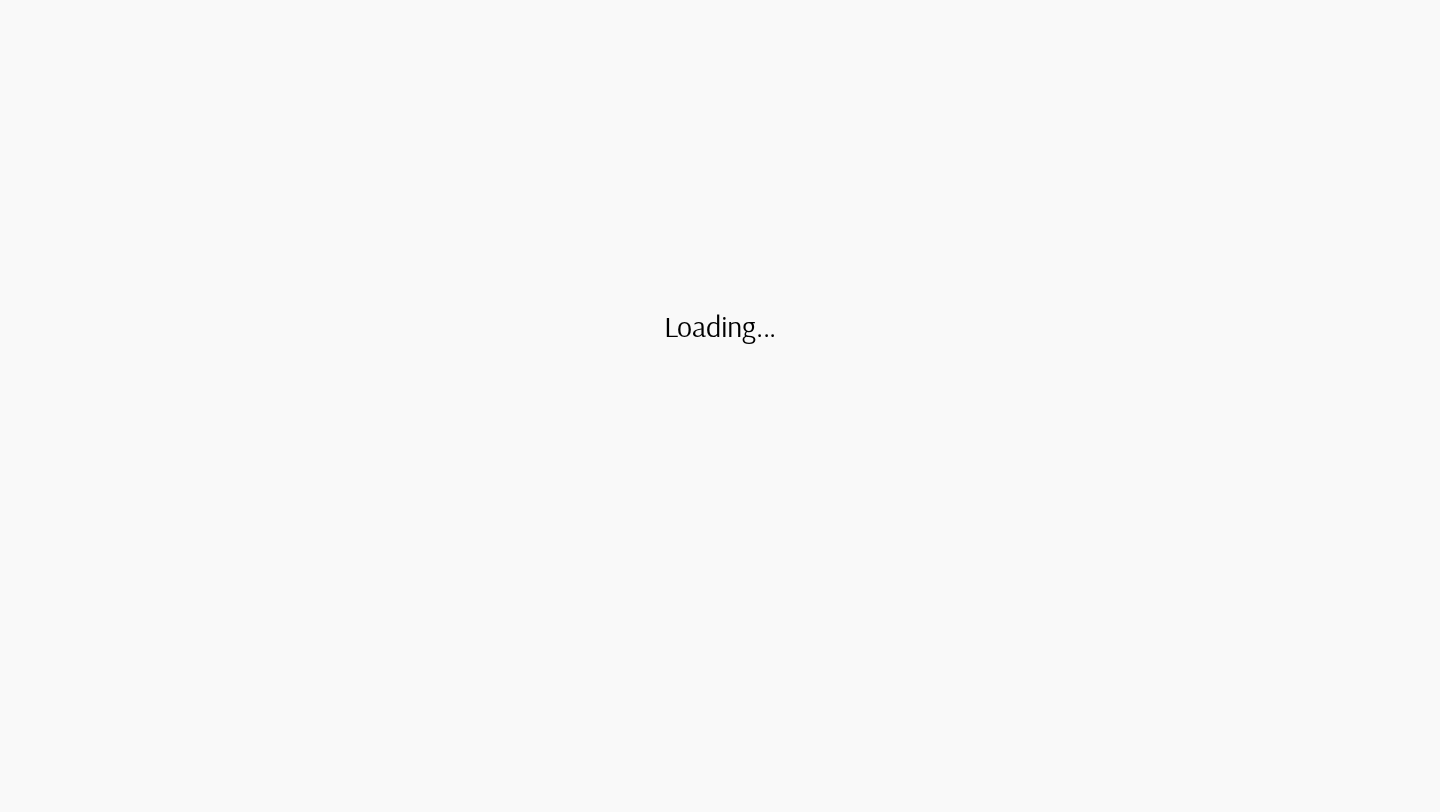 scroll, scrollTop: 0, scrollLeft: 0, axis: both 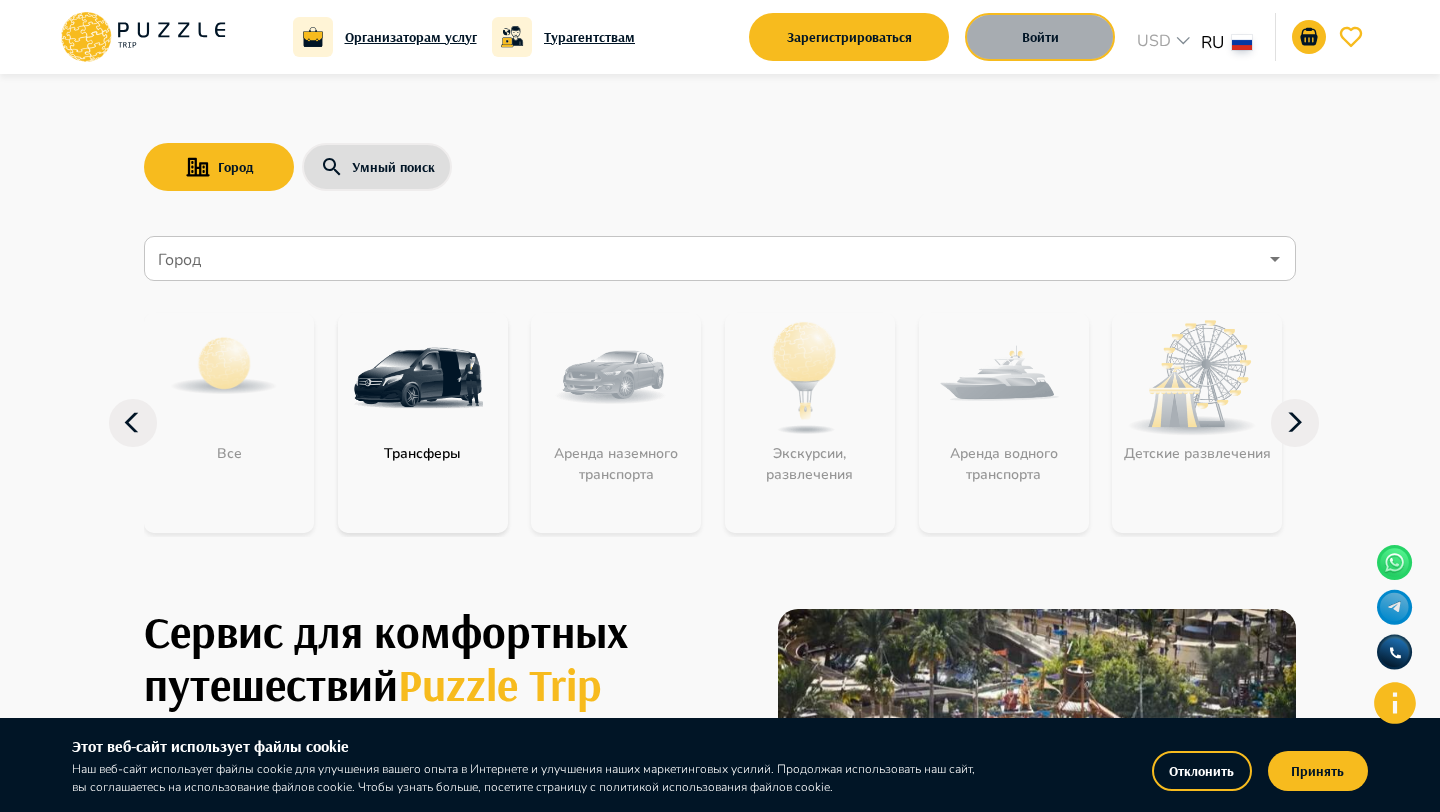 click on "Войти" at bounding box center (1040, 37) 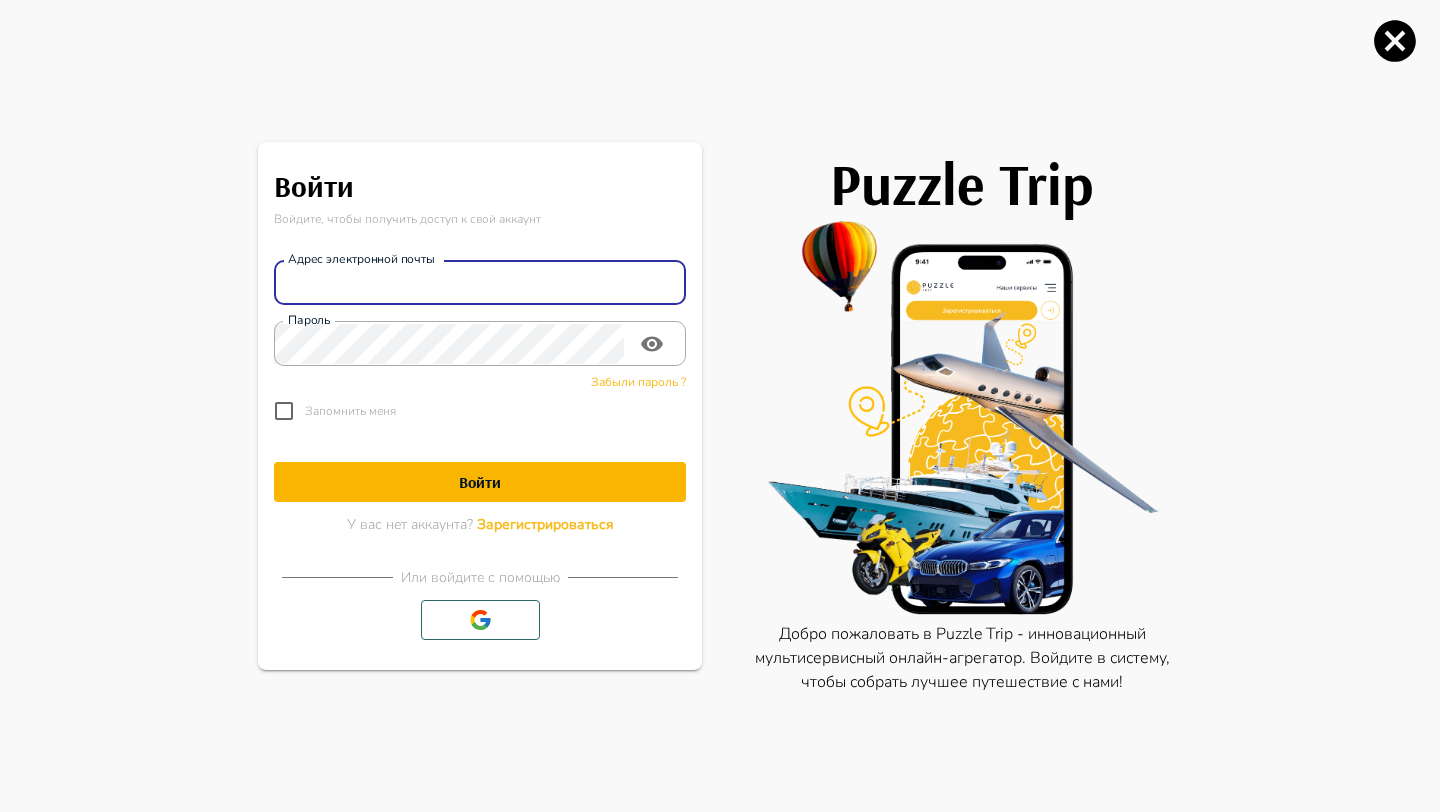 click on "Адрес электронной почты" at bounding box center [480, 283] 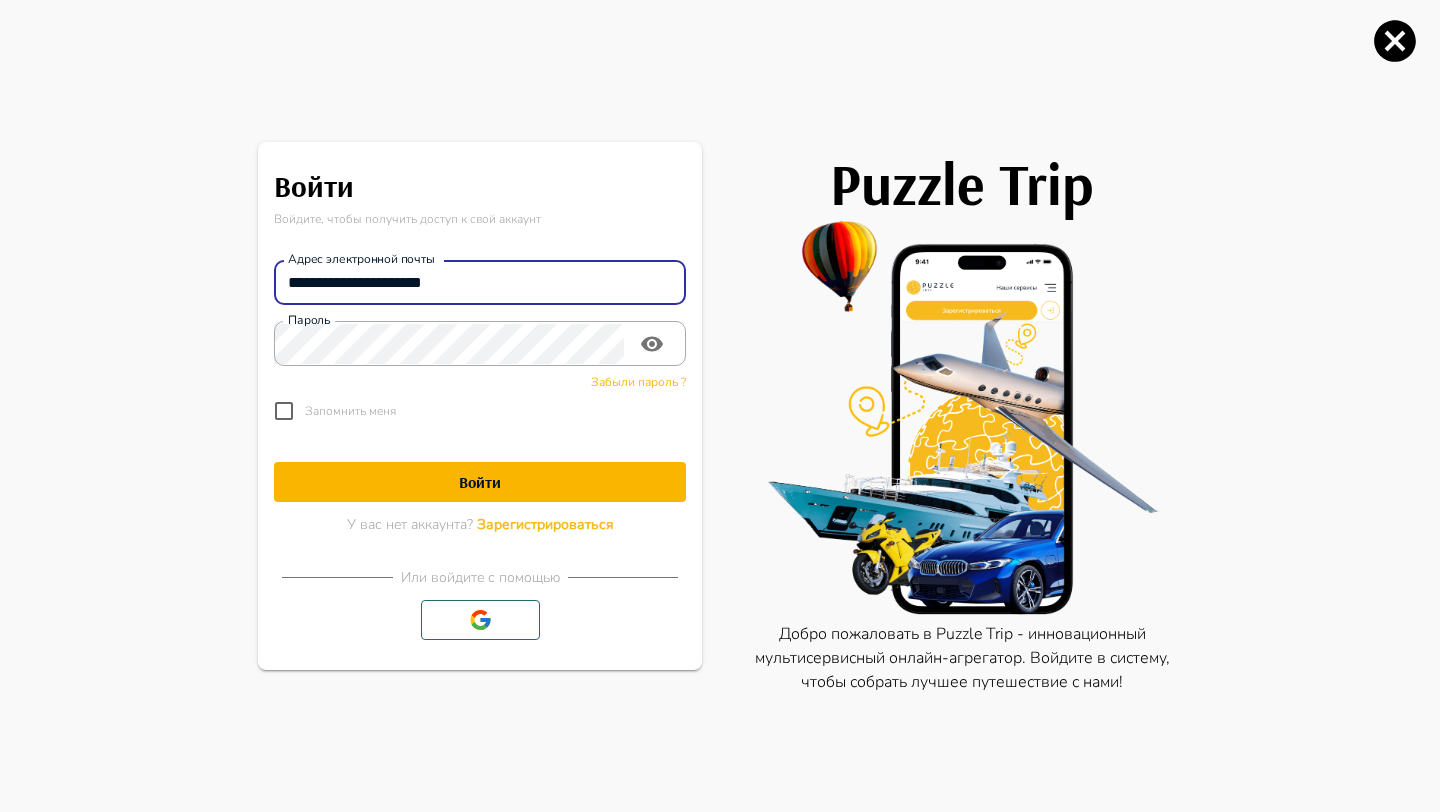 click on "Войти" at bounding box center [480, 482] 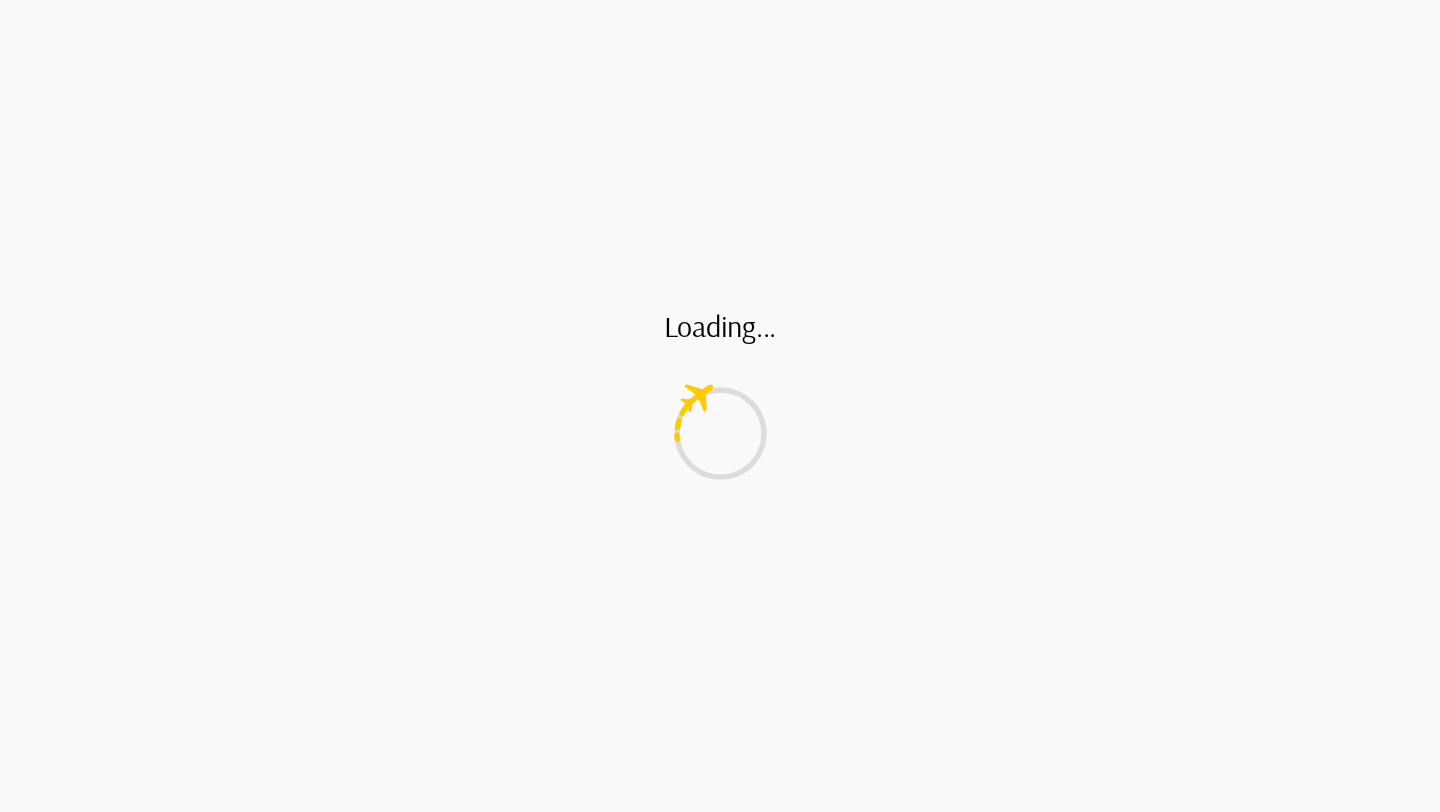 scroll, scrollTop: 0, scrollLeft: 0, axis: both 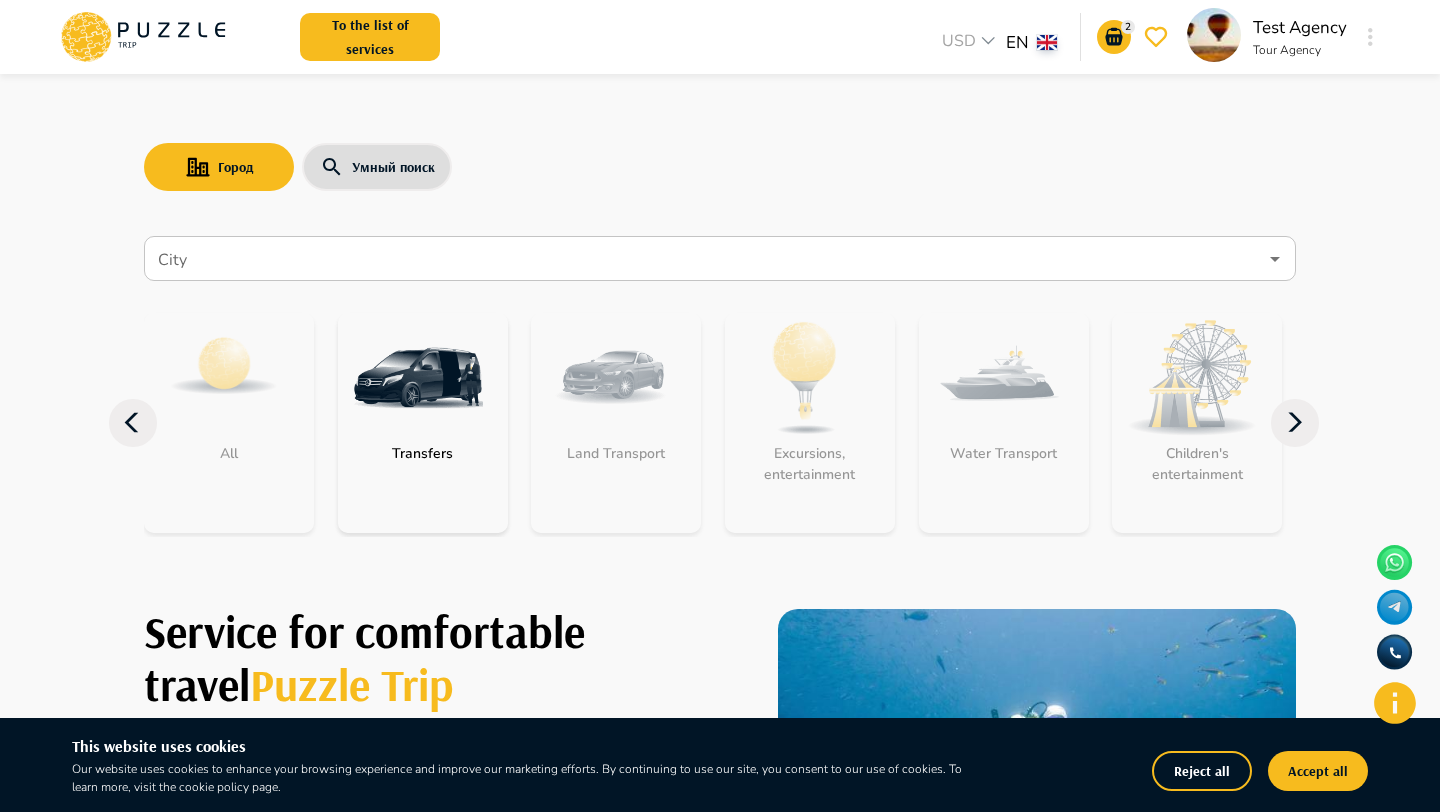 click 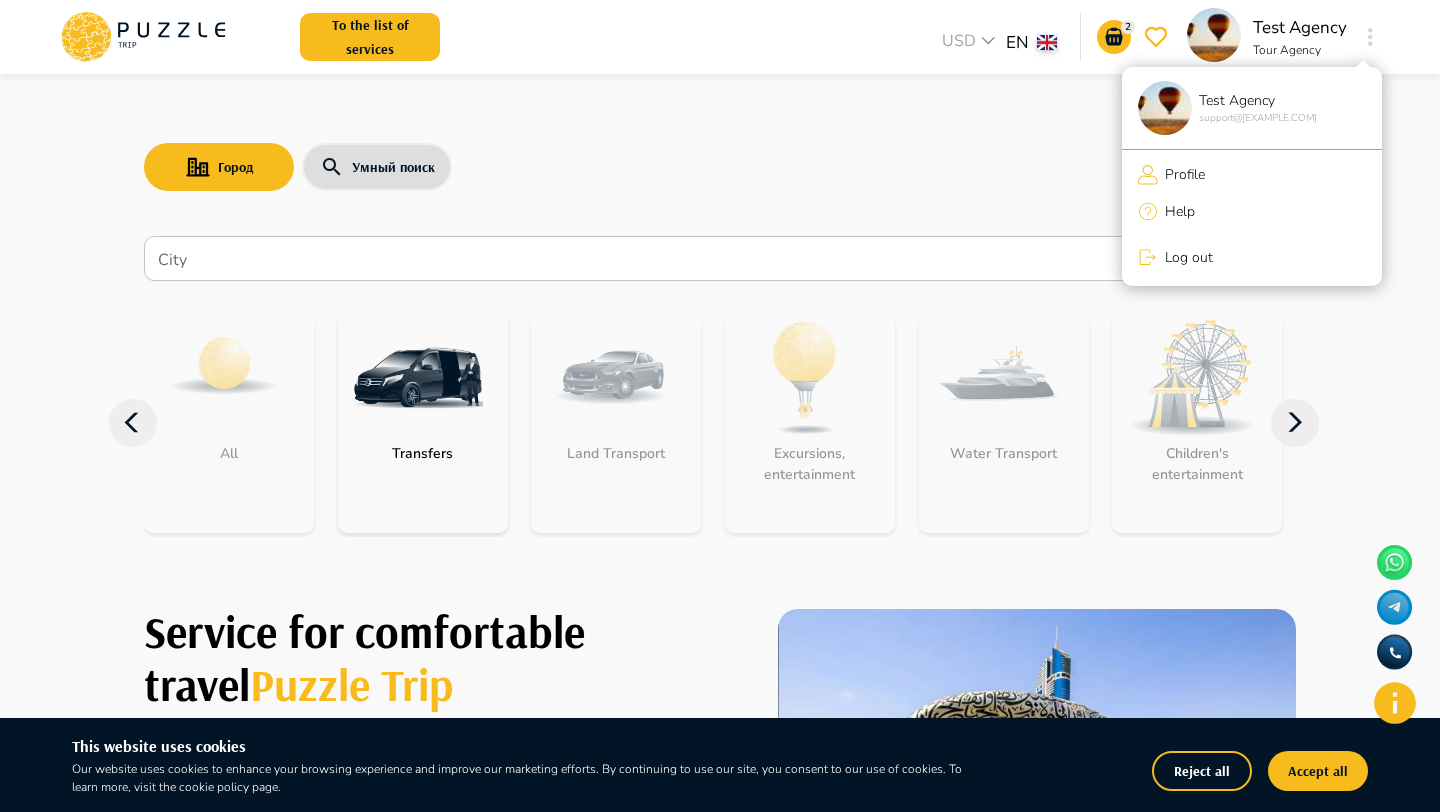 click on "Log out" at bounding box center (1185, 257) 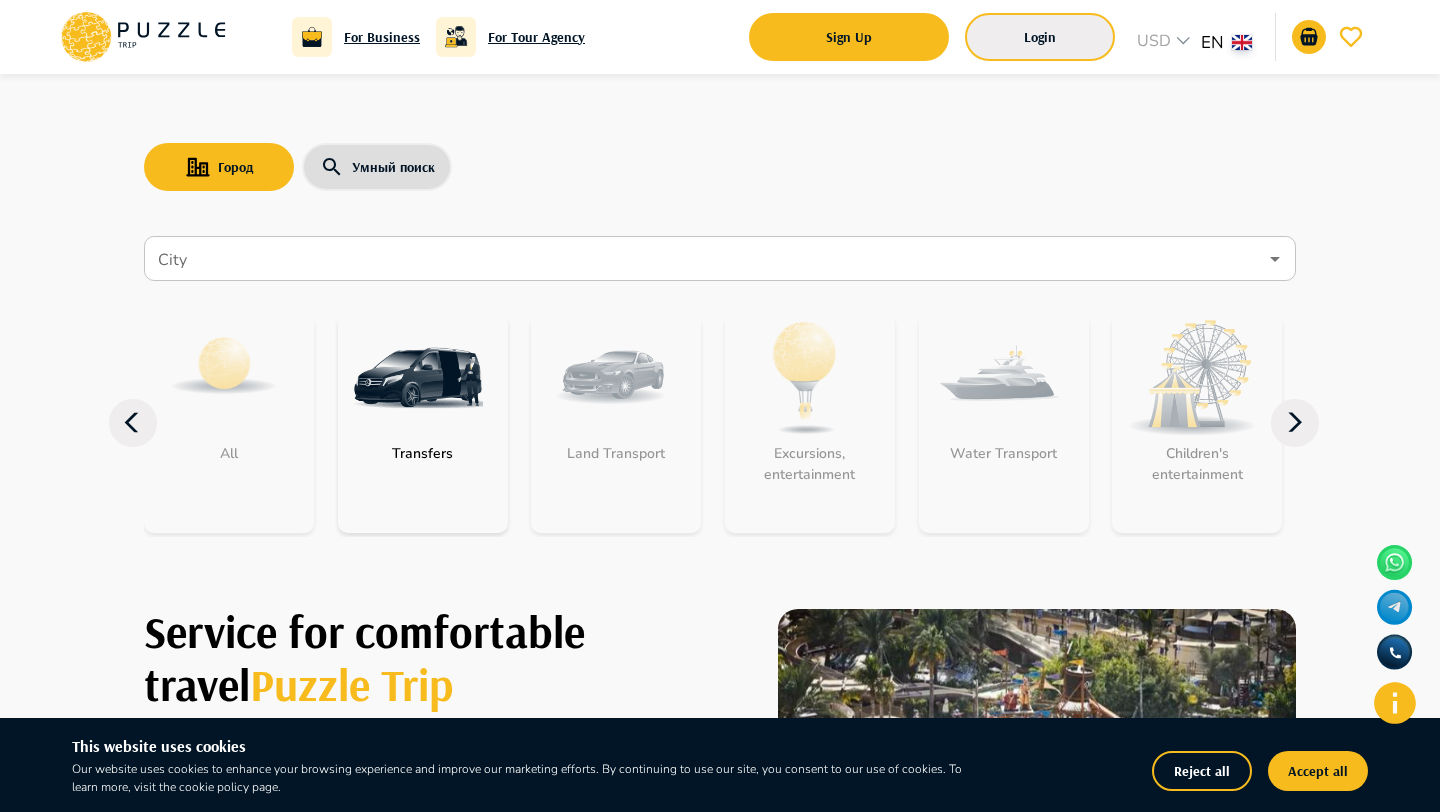 click on "Login" at bounding box center [1040, 37] 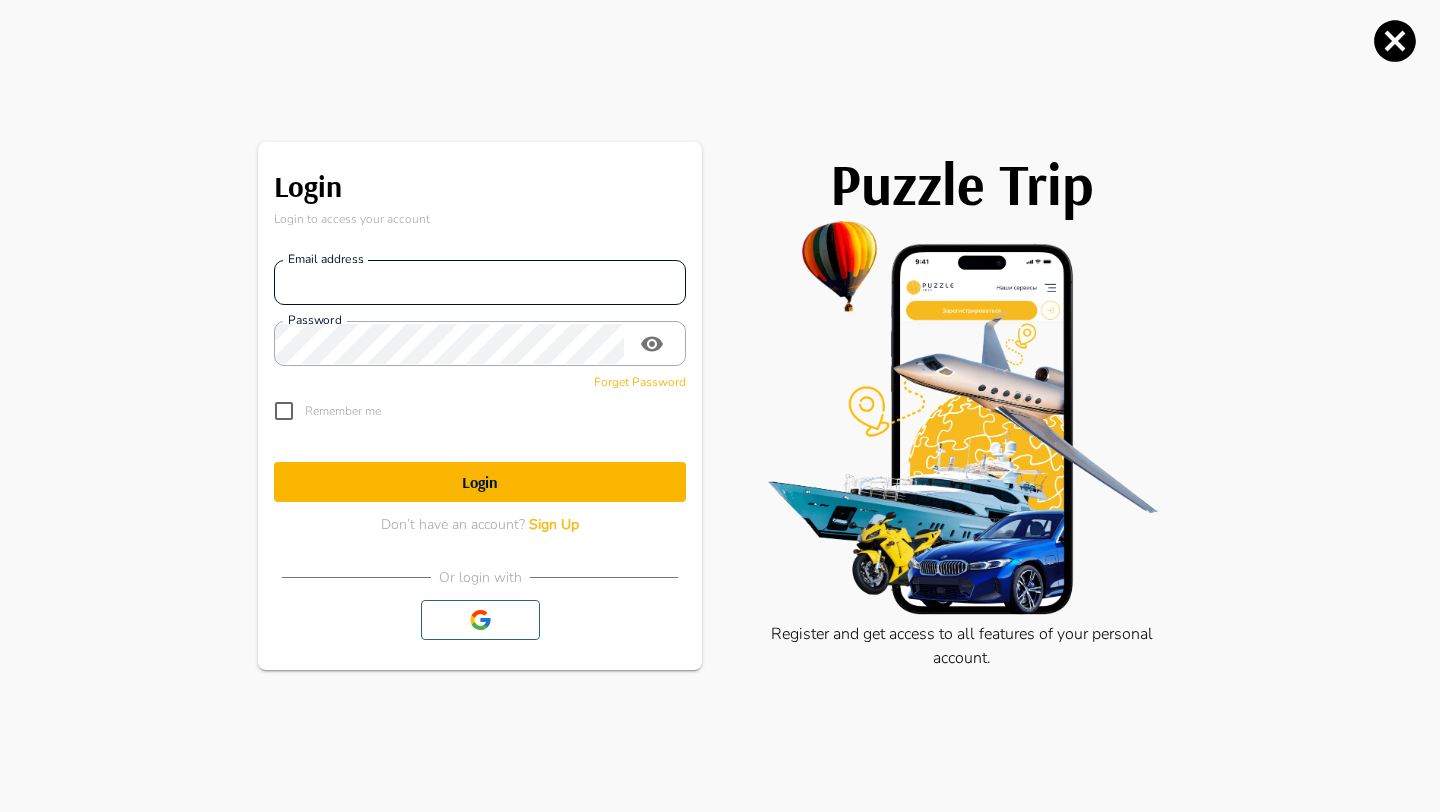 click on "Email address" at bounding box center (480, 283) 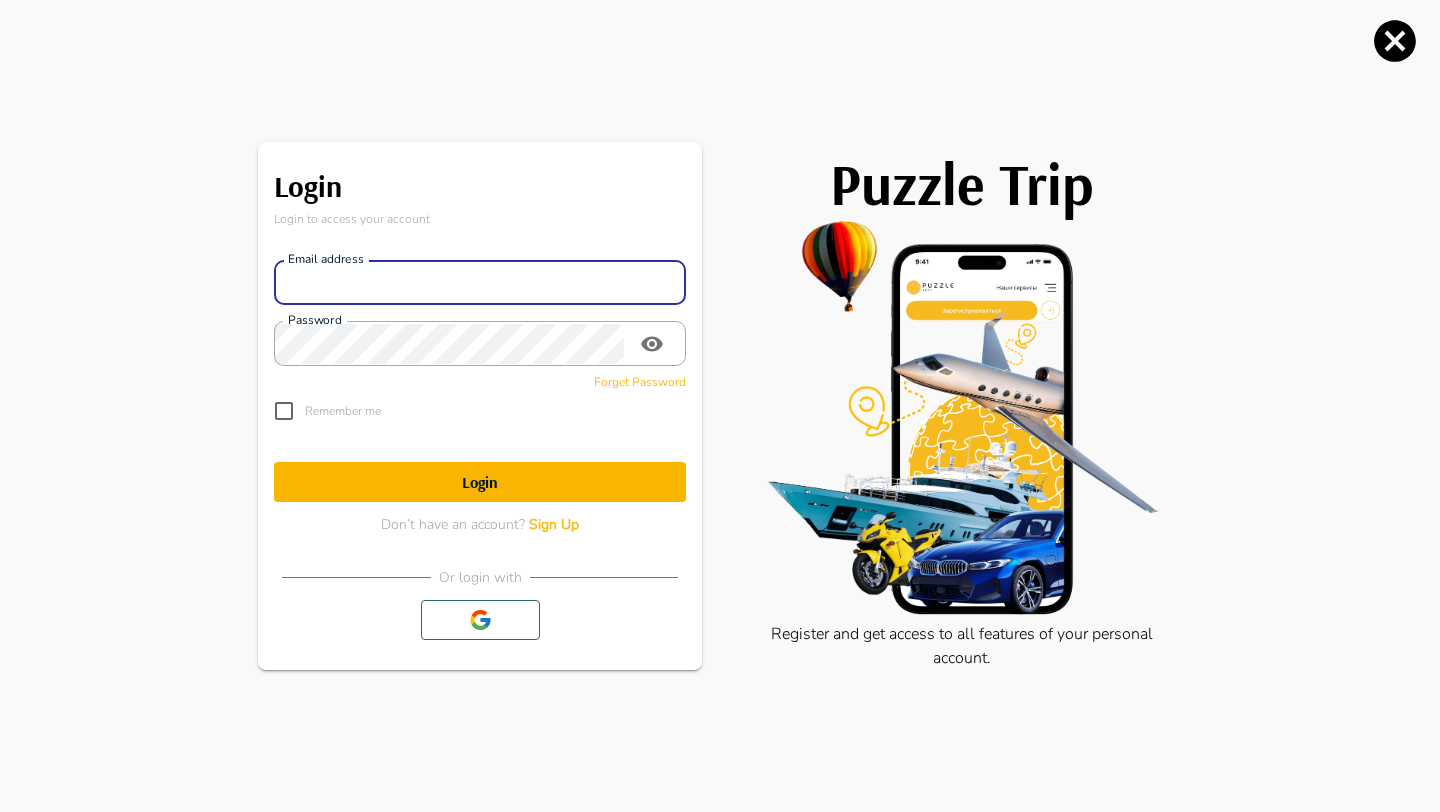 type on "**********" 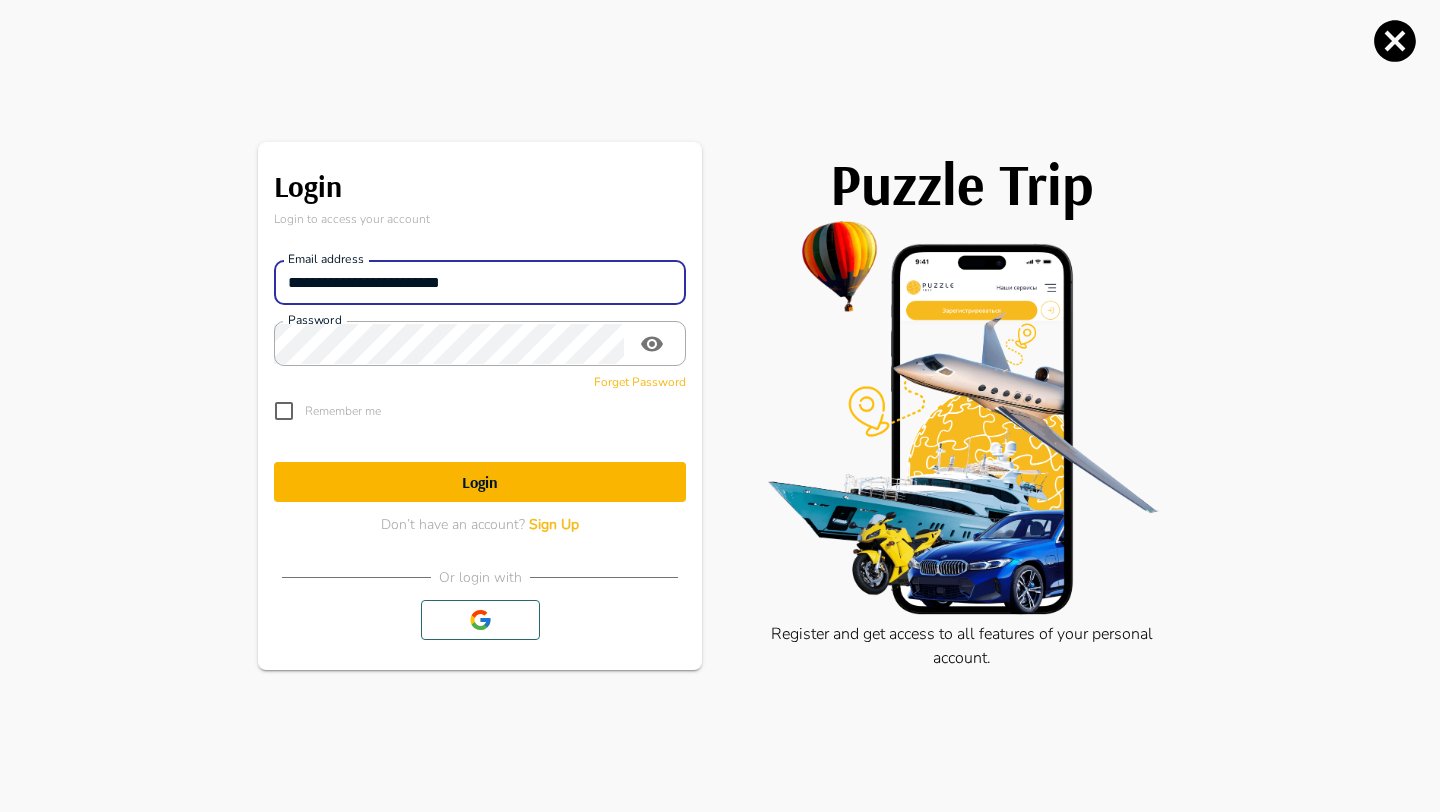 click on "Login" at bounding box center (480, 482) 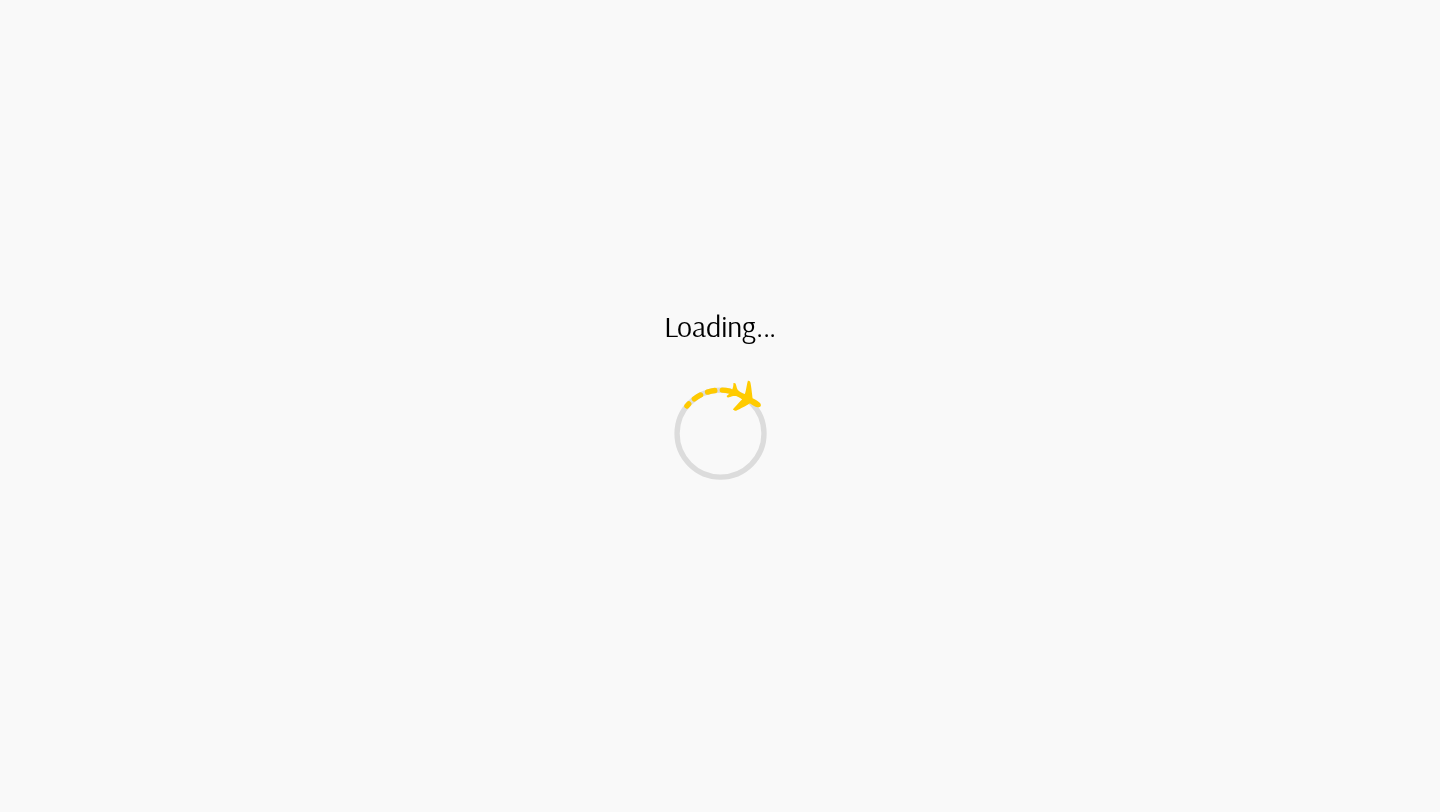 scroll, scrollTop: 0, scrollLeft: 0, axis: both 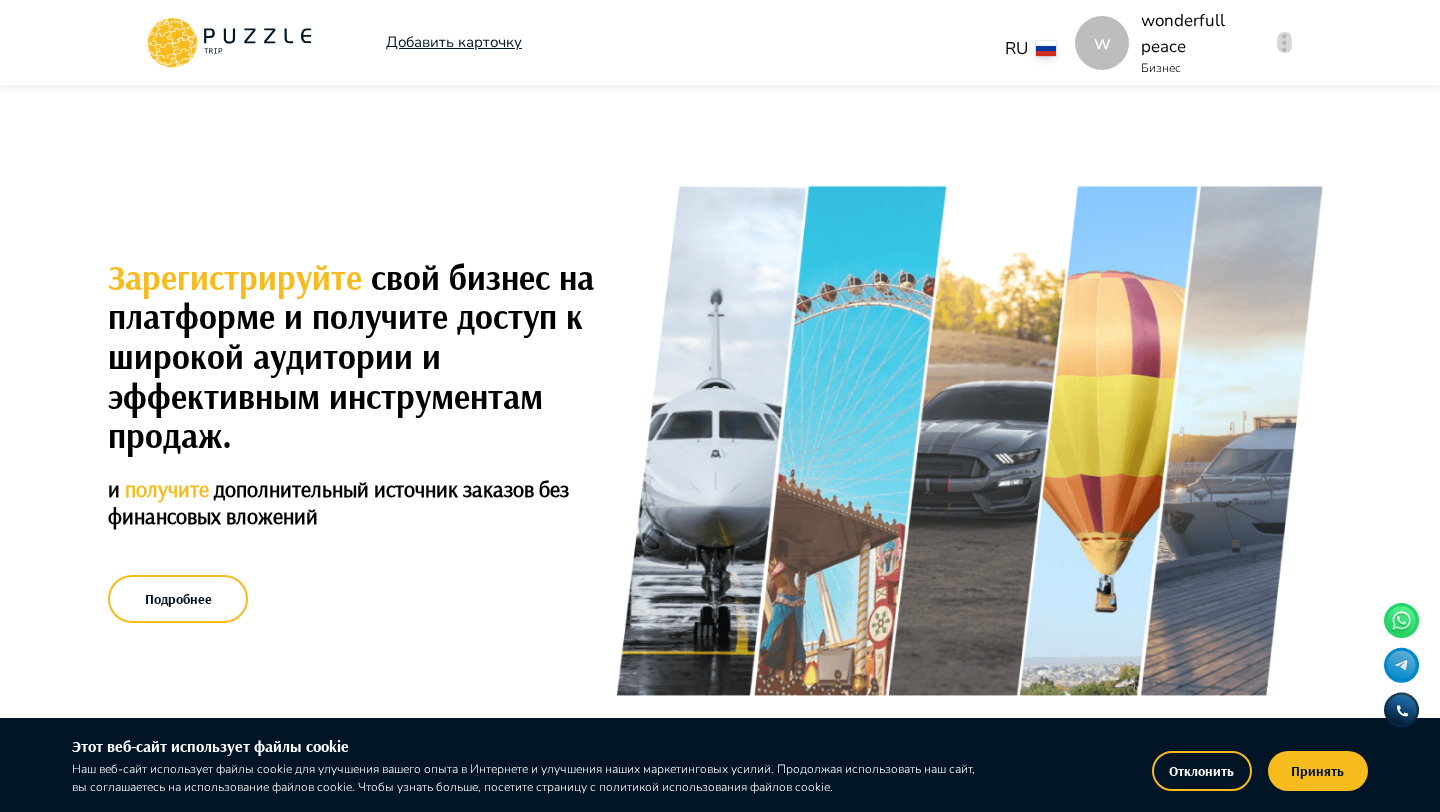 click 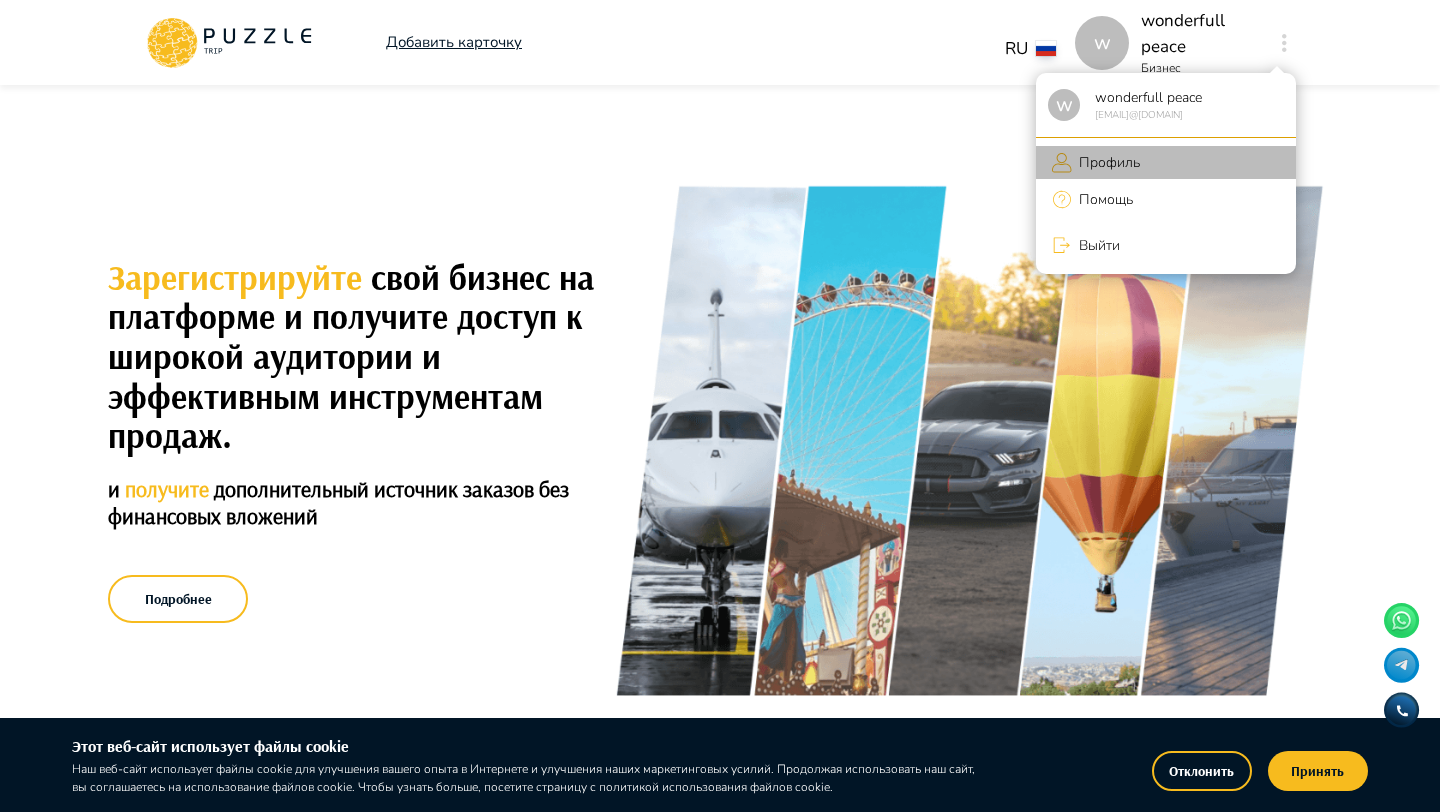 click on "Профиль" at bounding box center (1106, 162) 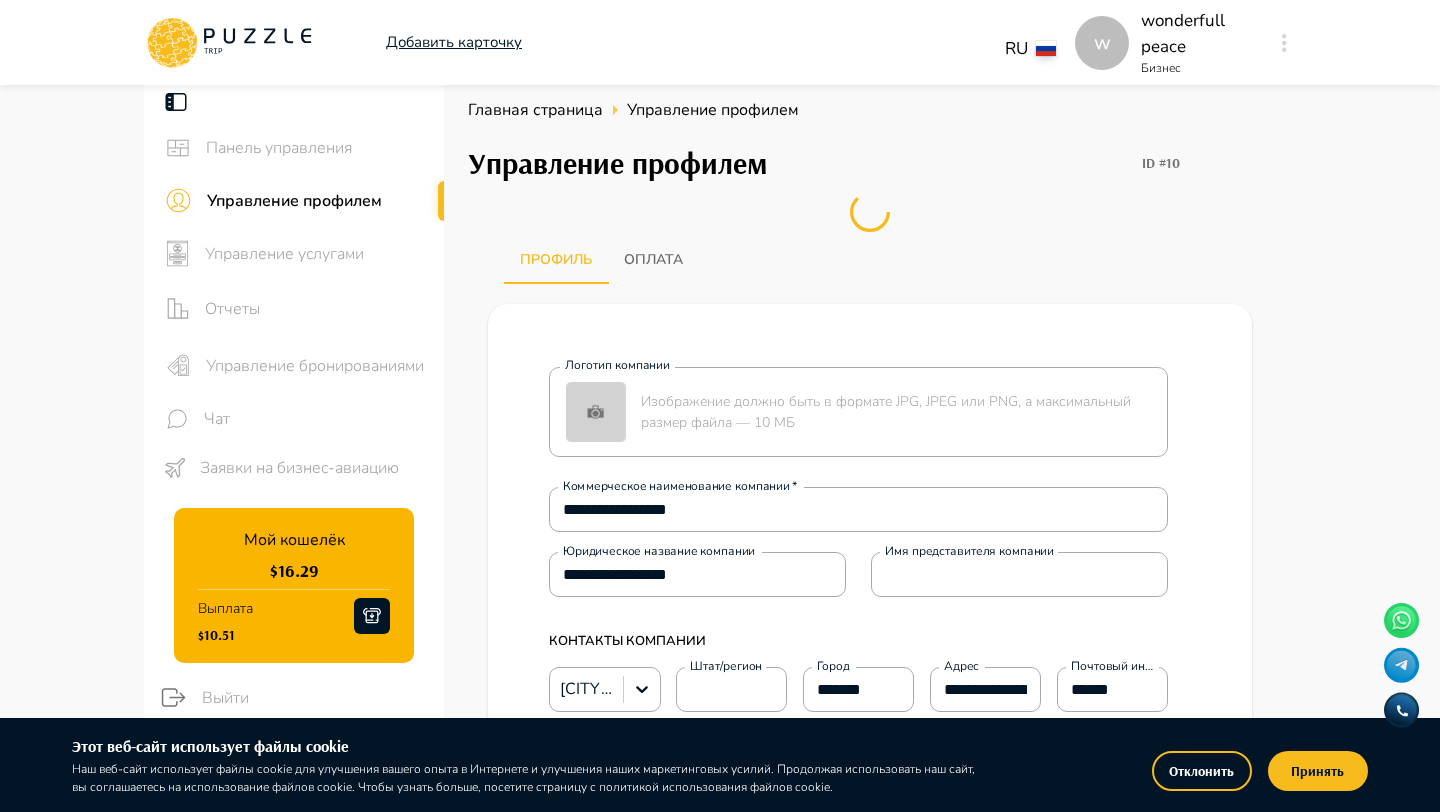 click on "Управление услугами" at bounding box center (316, 254) 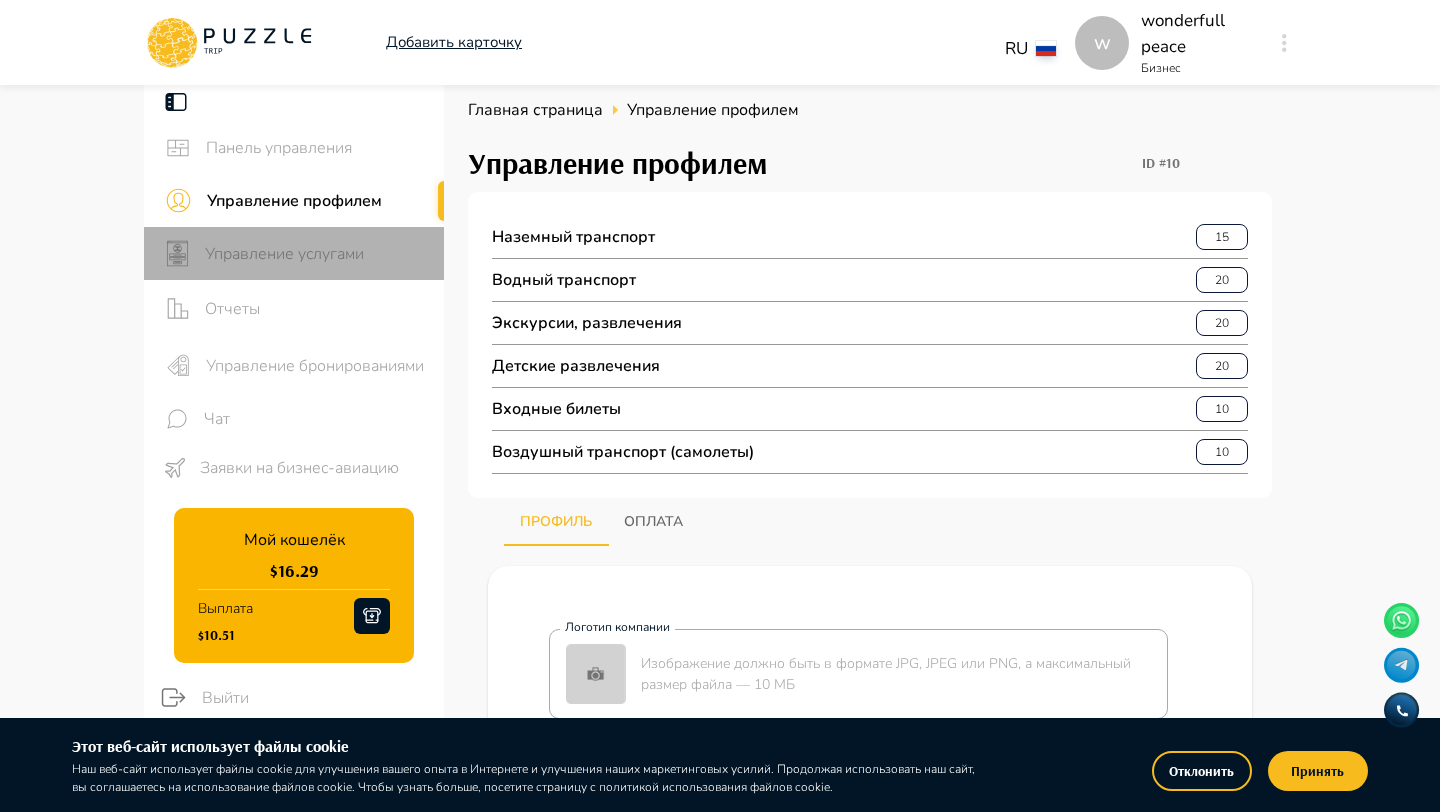 click on "Управление услугами" at bounding box center (316, 254) 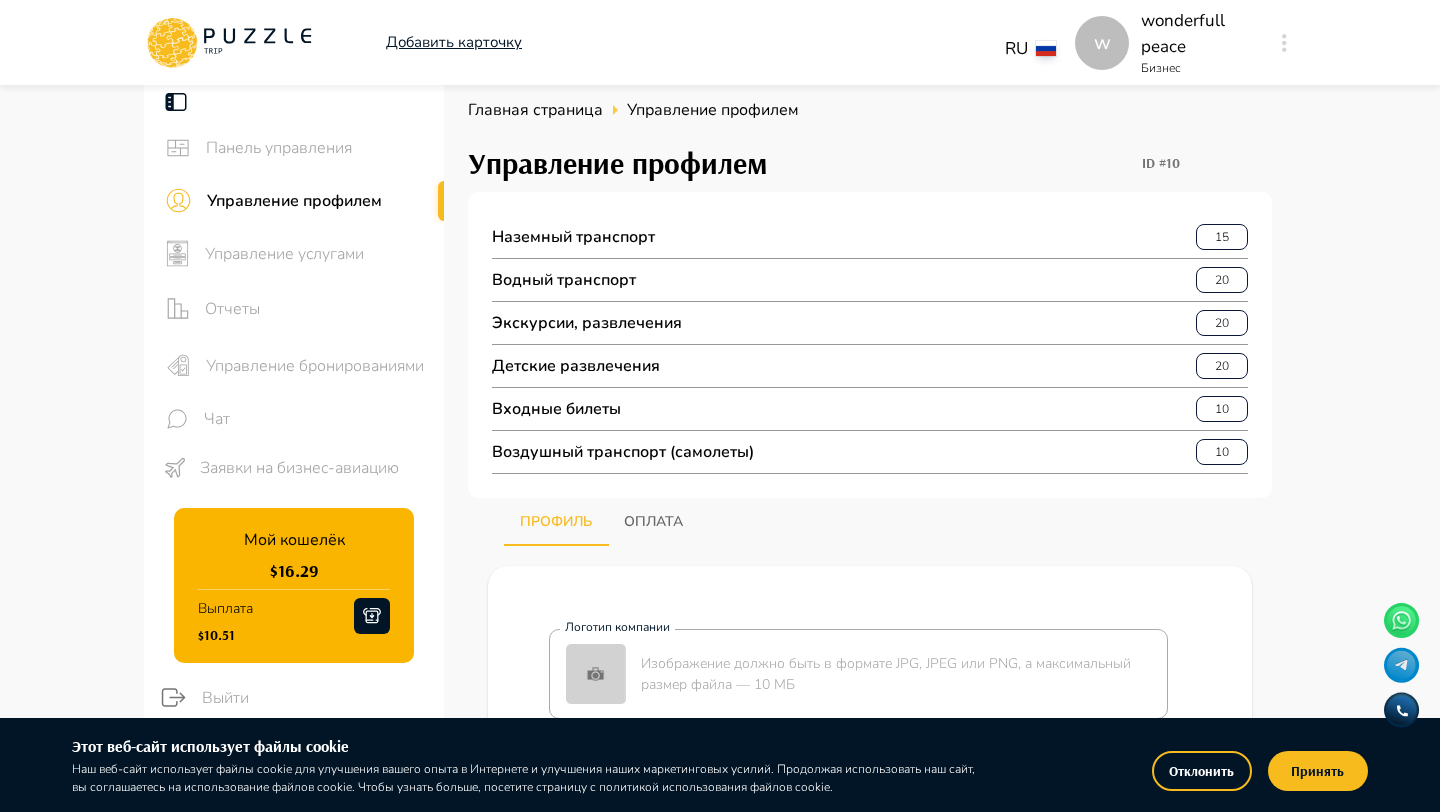 click on "Управление бронированиями" at bounding box center (294, 365) 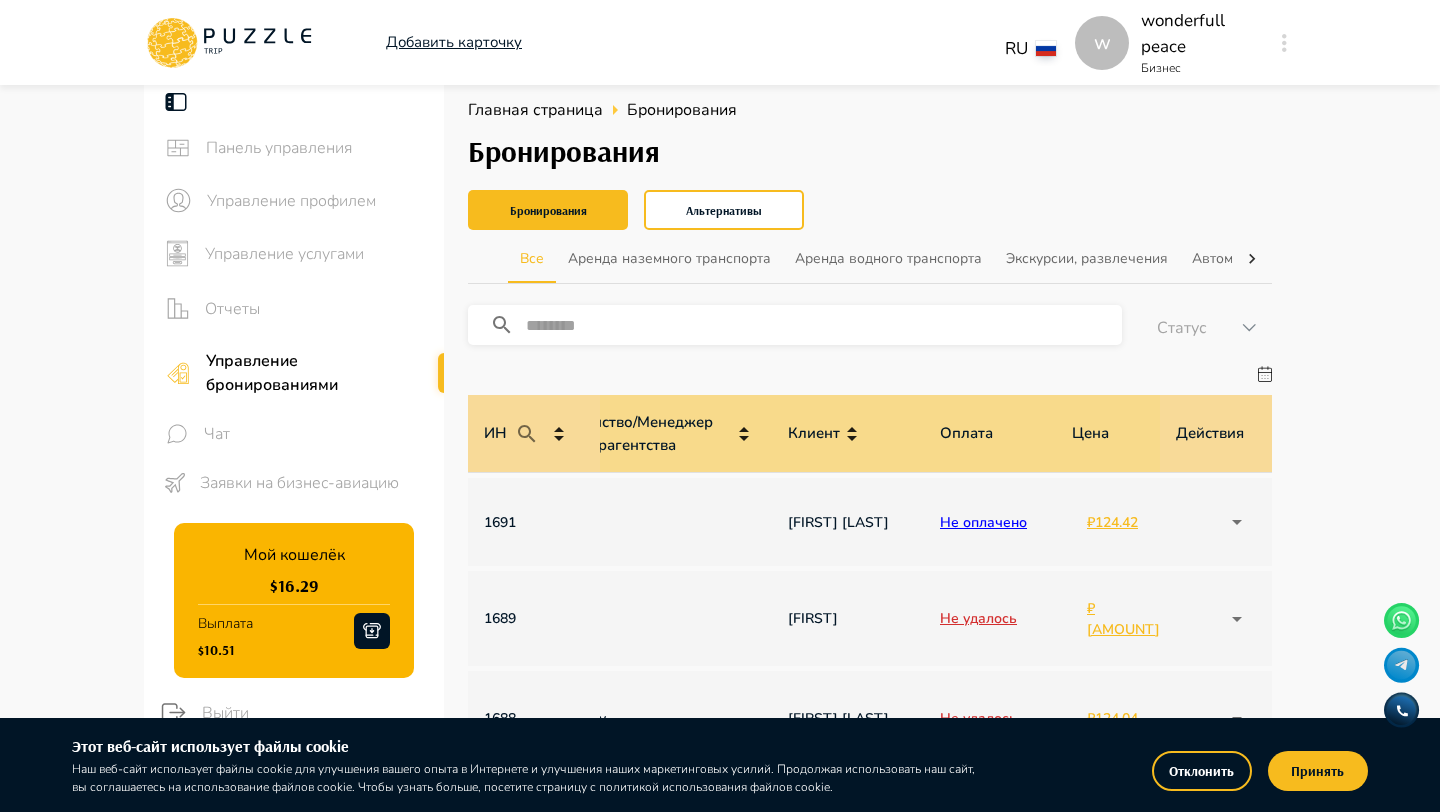 scroll, scrollTop: 0, scrollLeft: 1284, axis: horizontal 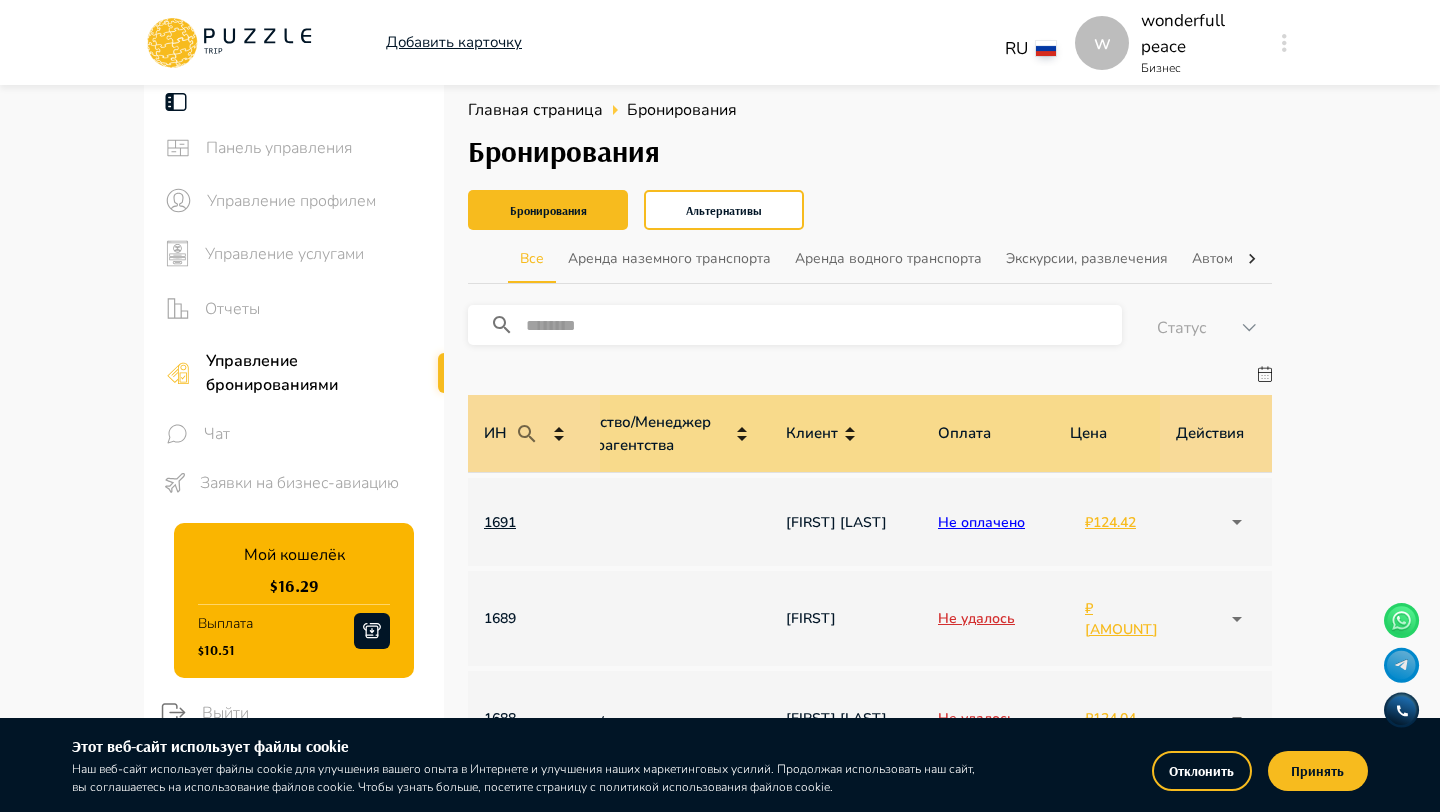 click on "1691" at bounding box center [534, 522] 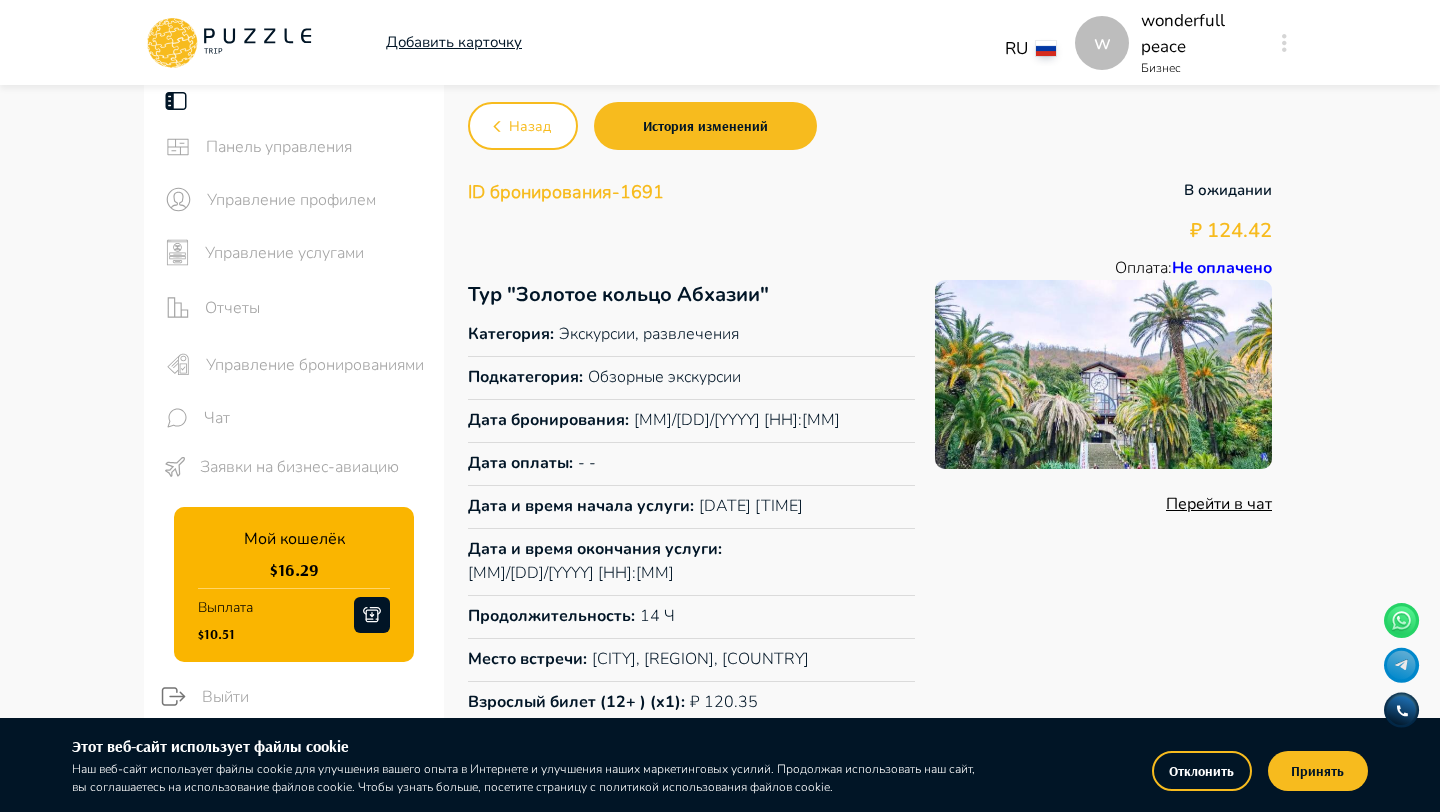 scroll, scrollTop: 0, scrollLeft: 0, axis: both 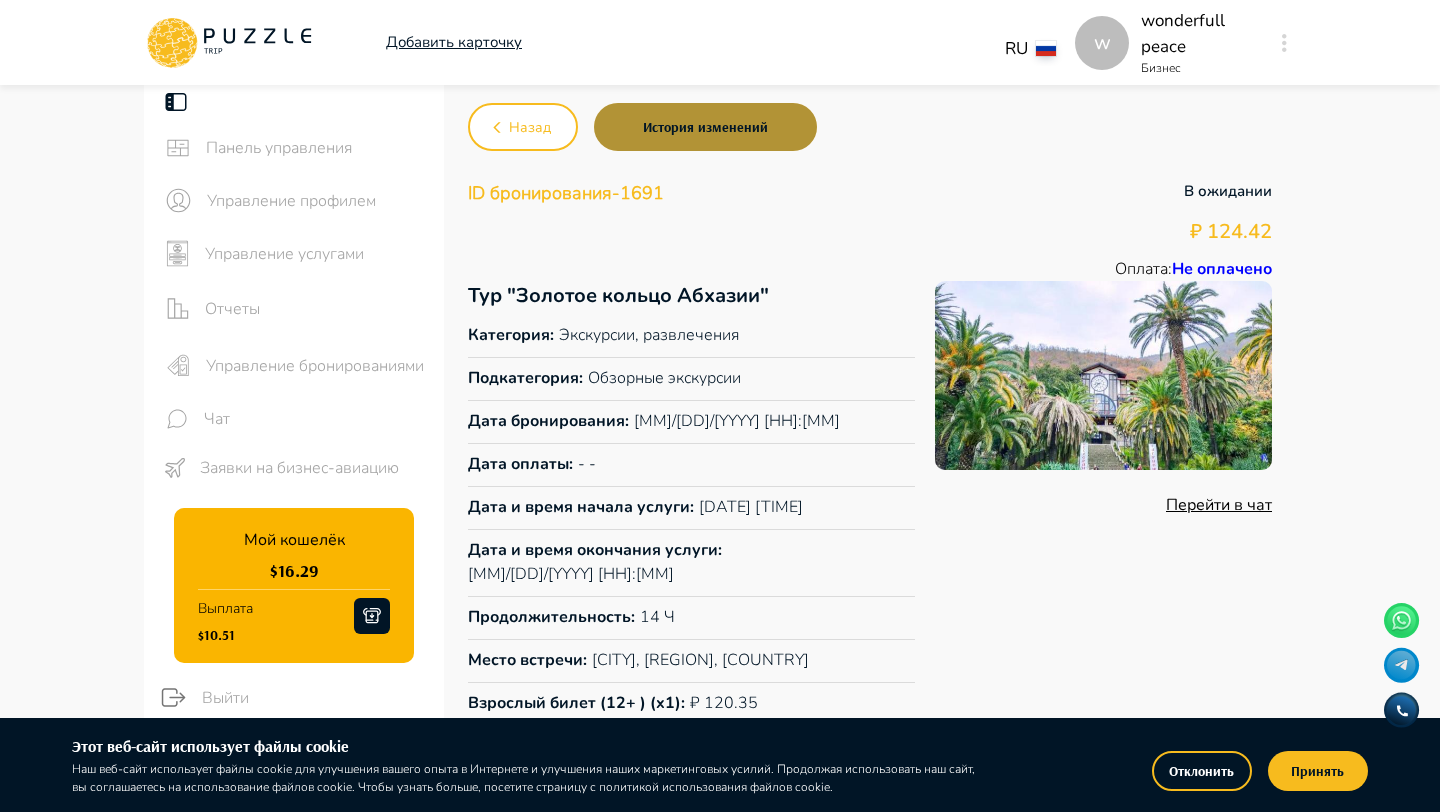 click on "История изменений" at bounding box center (705, 127) 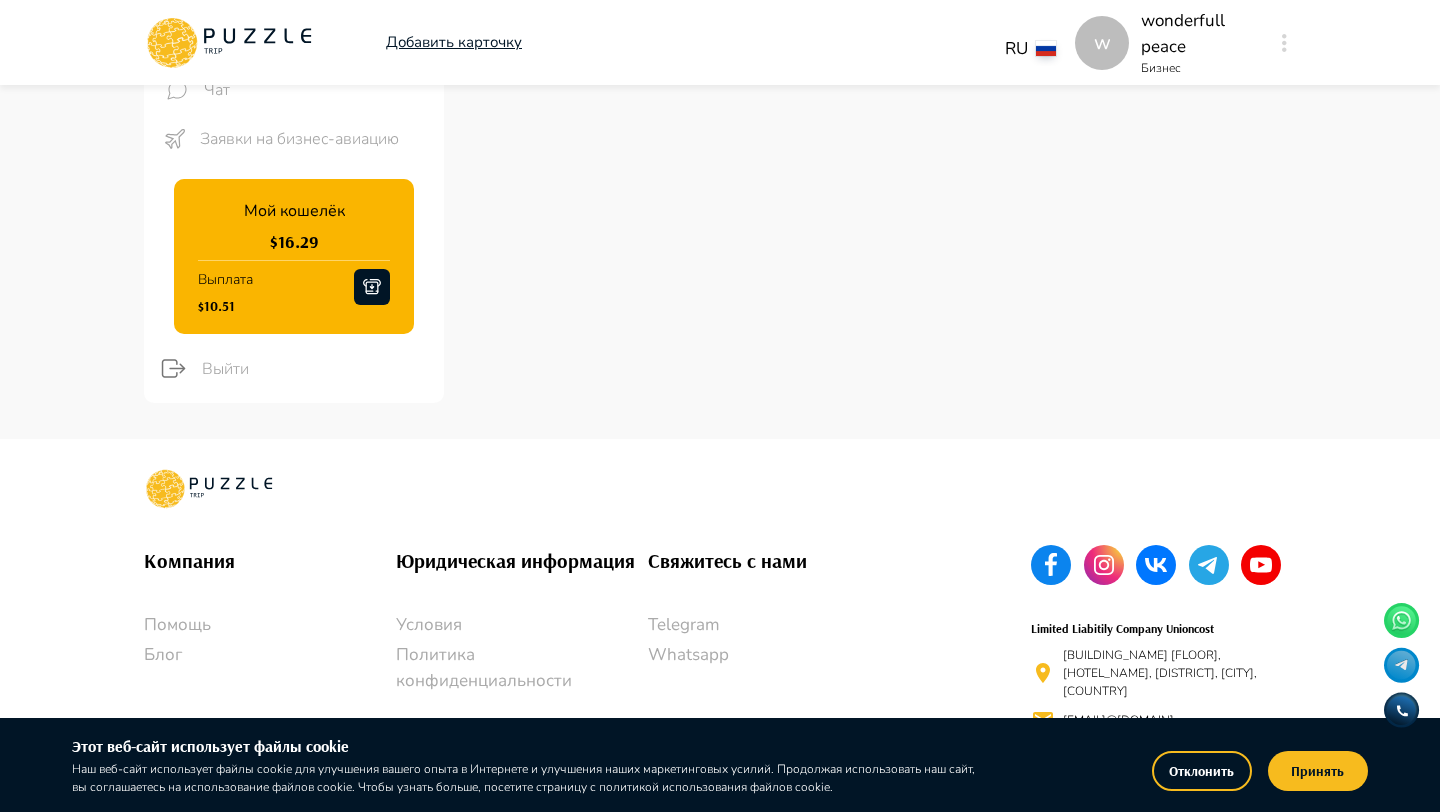 scroll, scrollTop: 0, scrollLeft: 0, axis: both 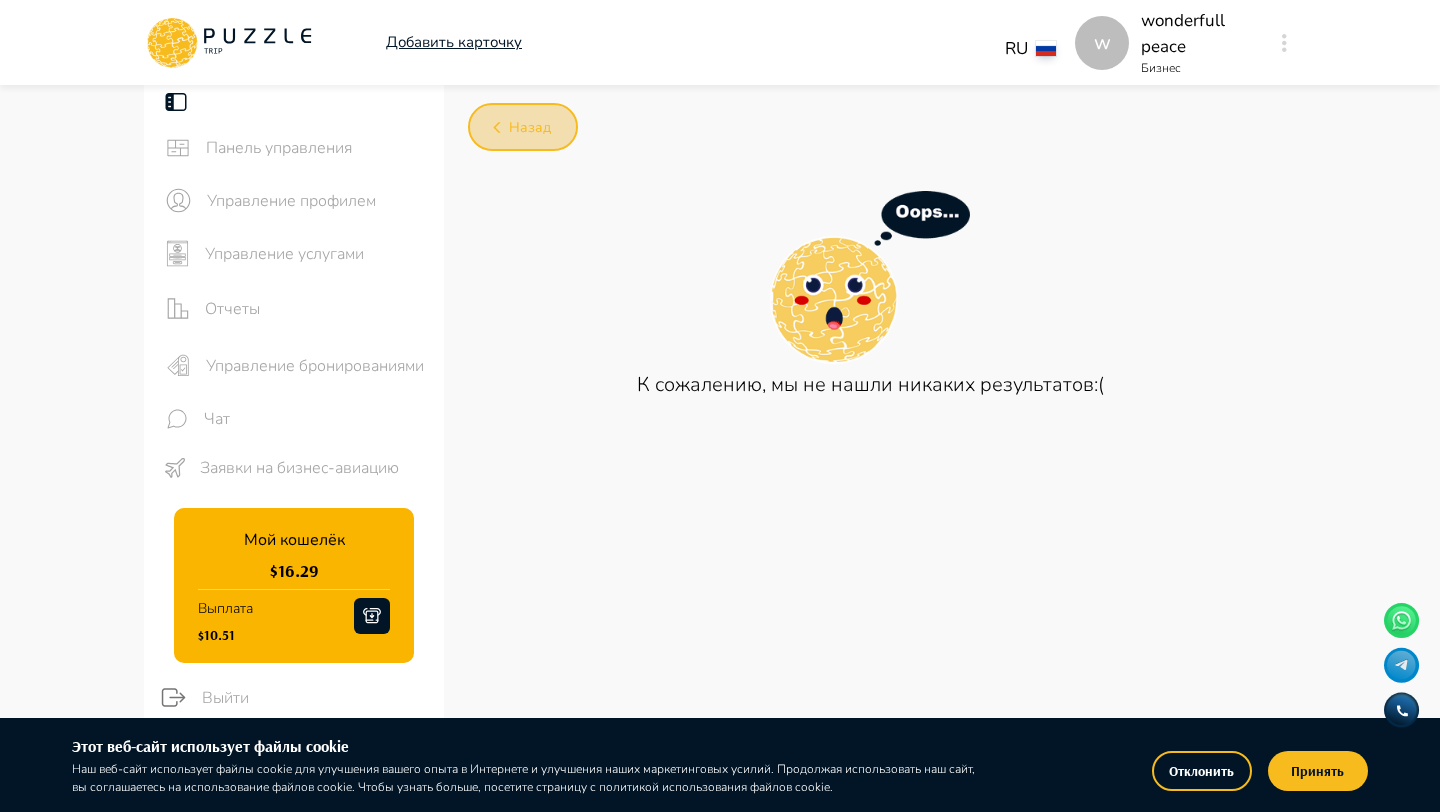 click on "Назад" at bounding box center (530, 128) 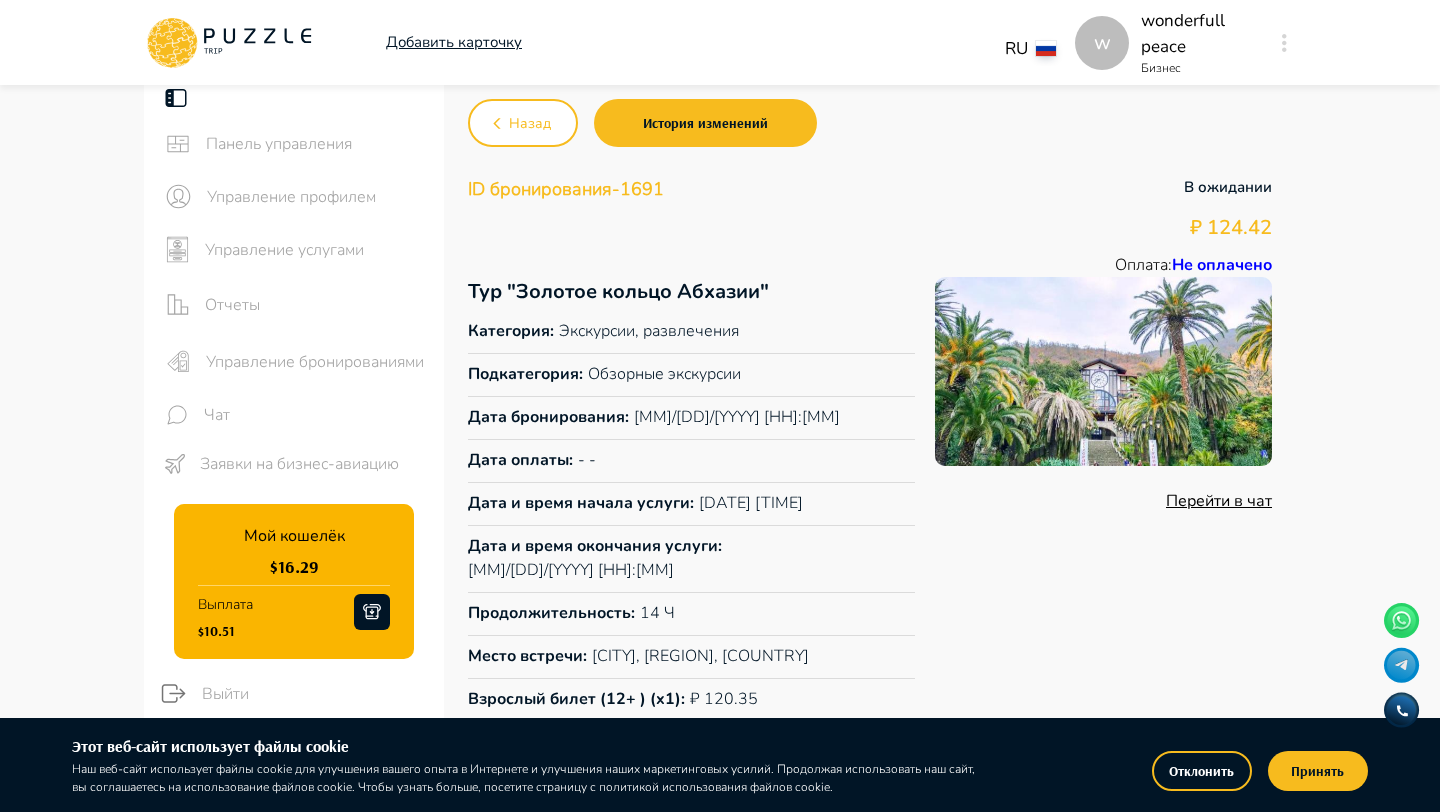 scroll, scrollTop: 0, scrollLeft: 0, axis: both 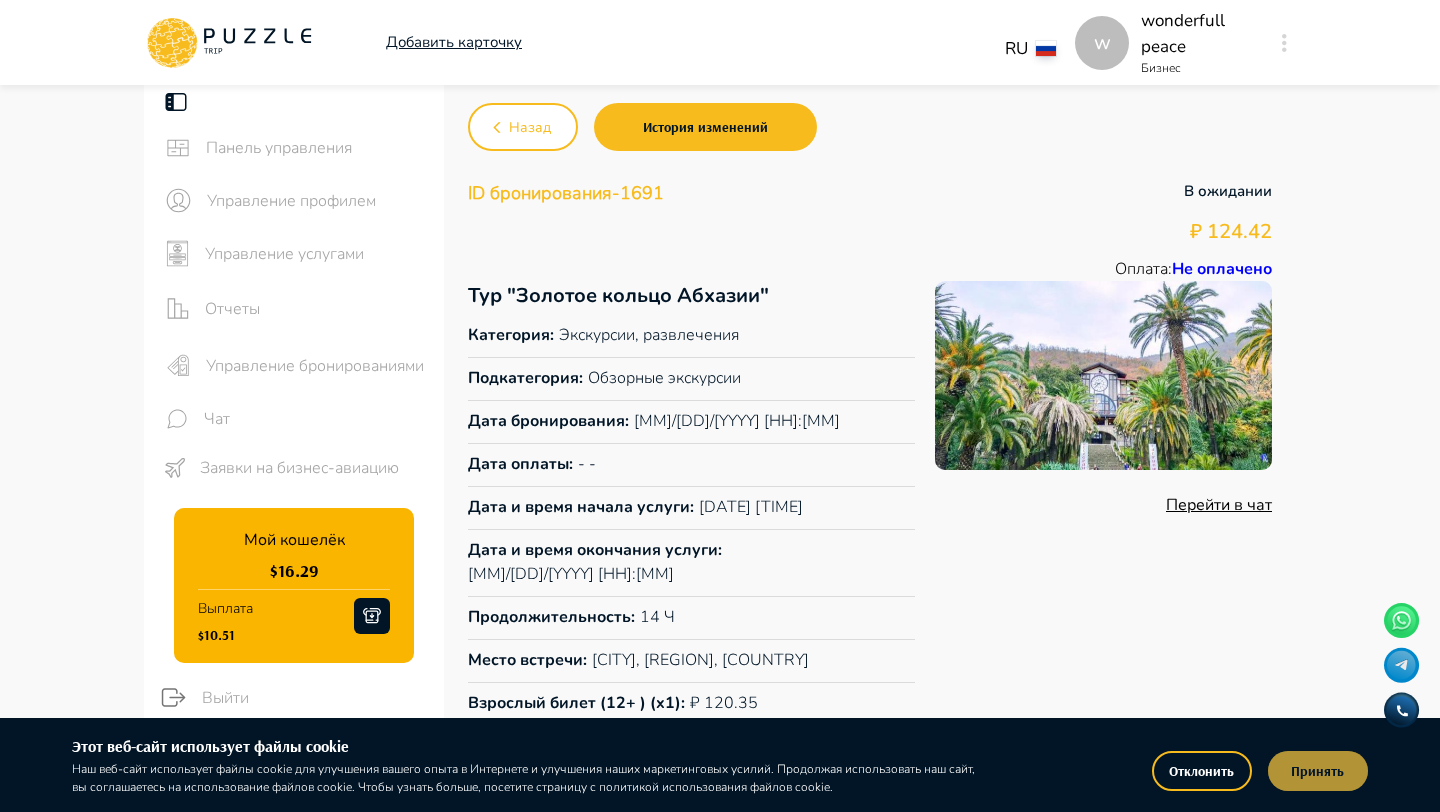 click on "Принять" at bounding box center [1318, 771] 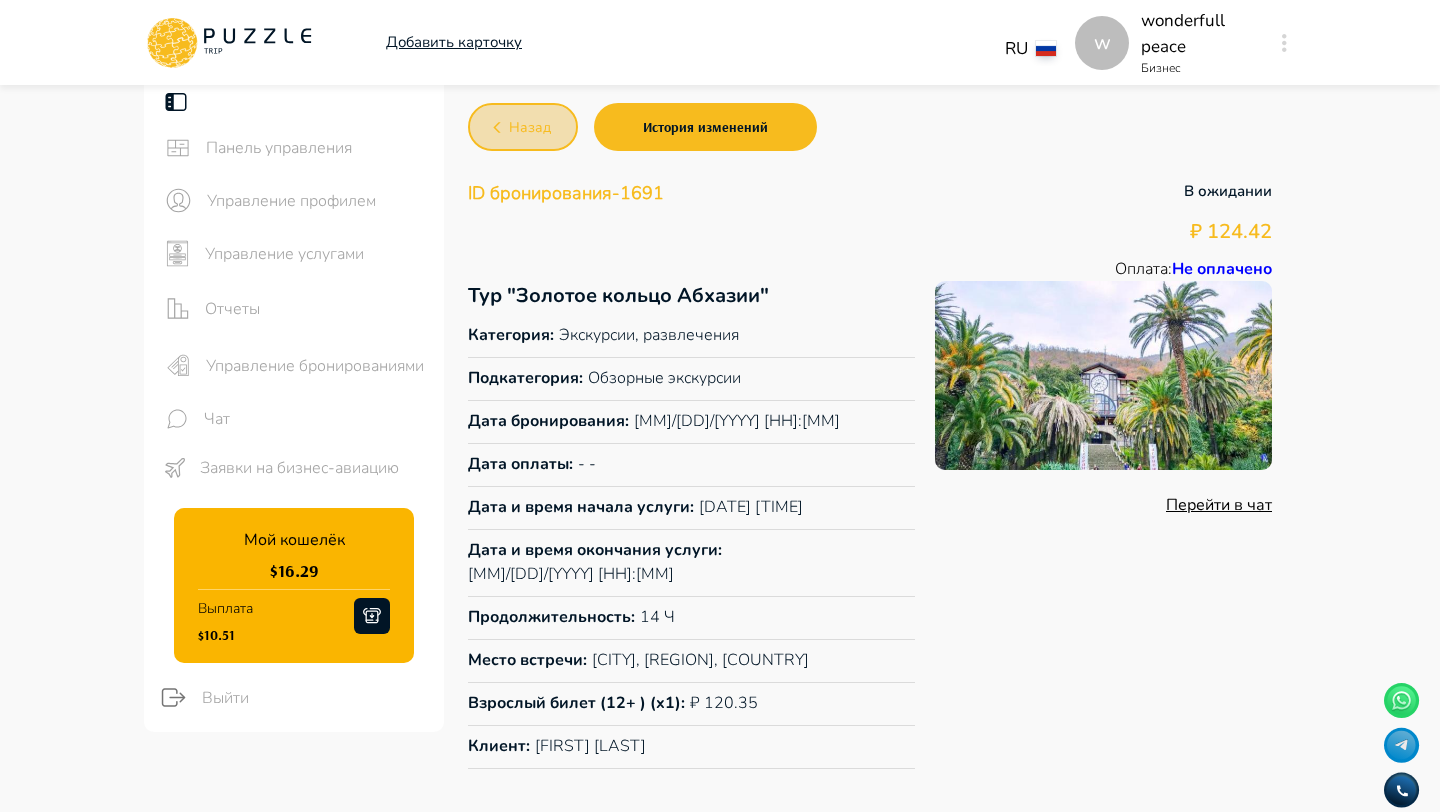 click on "Назад" at bounding box center (530, 128) 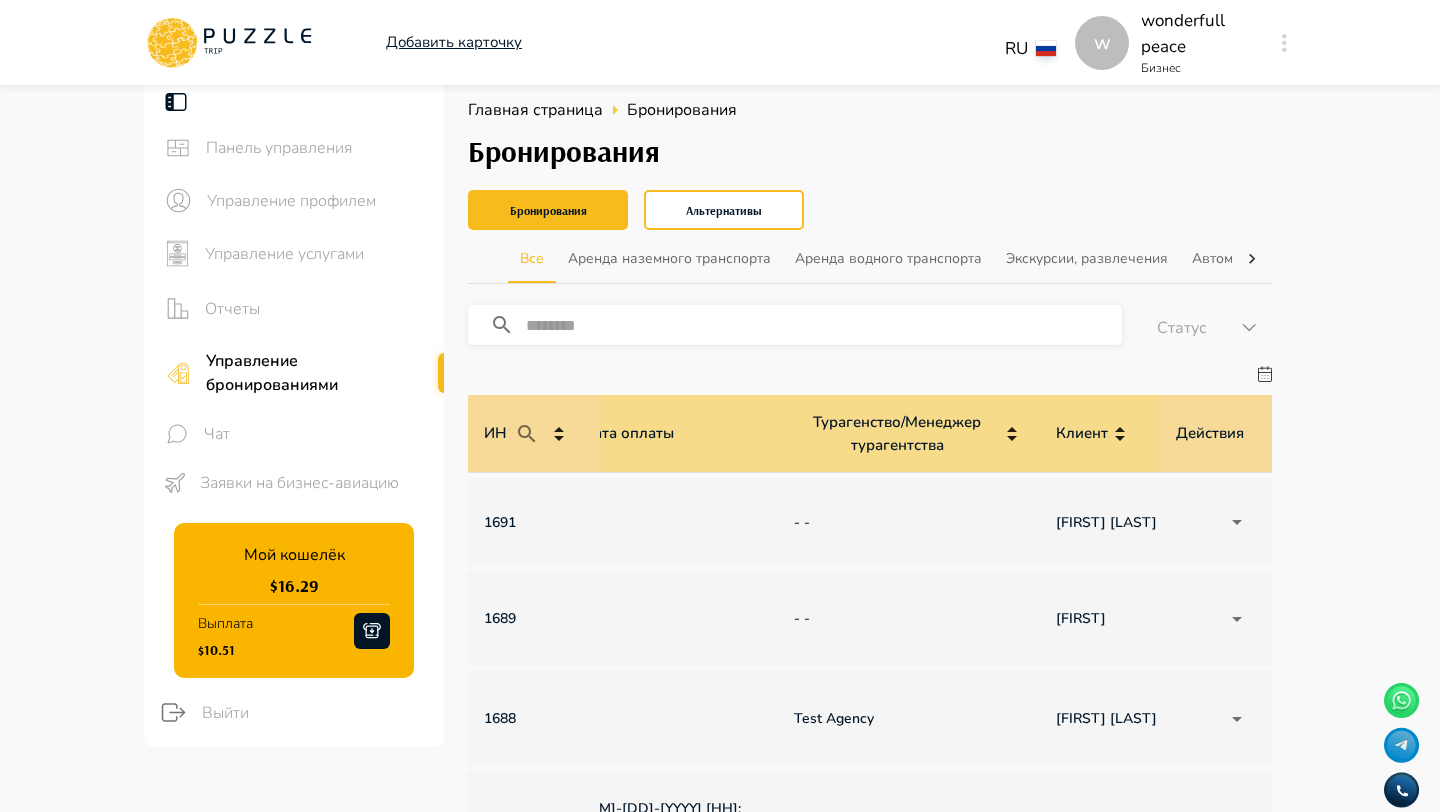 scroll, scrollTop: 0, scrollLeft: 1148, axis: horizontal 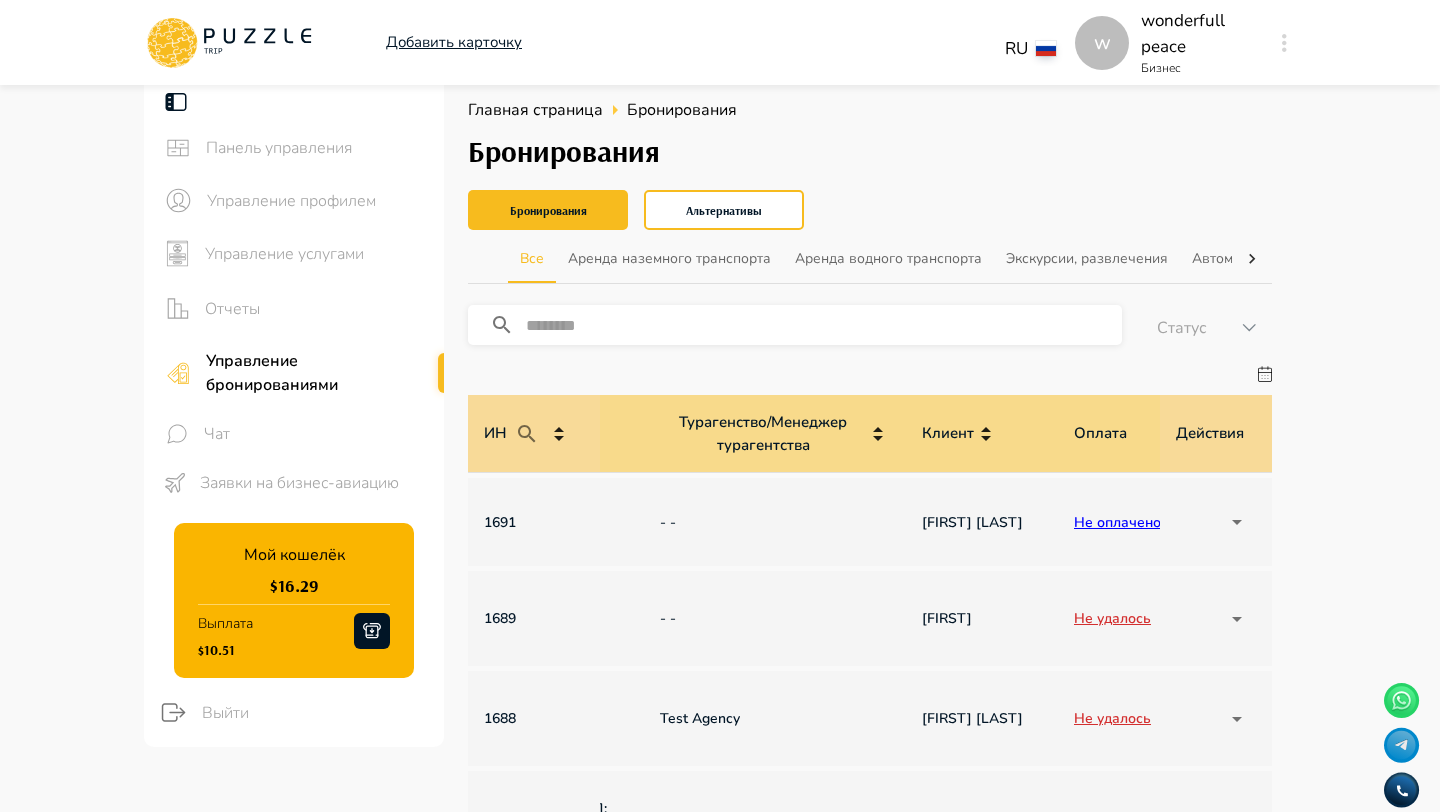 click on "w Добавить карточку RU   ** w wonderfull peace  Бизнес w Панель управления Управление профилем Управление услугами Отчеты Управление бронированиями Чат Заявки на бизнес-авиацию Мой кошелёк $ 16.29 Выплата   $10.51 Выйти Главная страница Бронирования Бронирования Бронирования Альтернативы Все Аренда наземного транспорта Аренда водного транспорта Экскурсии, развлечения Автомобили с водителем Детские развлечения Входные билеты ​ Статус ****** ИН Название услуги Категория Подкатегория Дата начала и окончания услуги Дата бронирования Дата оплаты Клиент Оплата Цена 1691 - - 1" at bounding box center (720, 959) 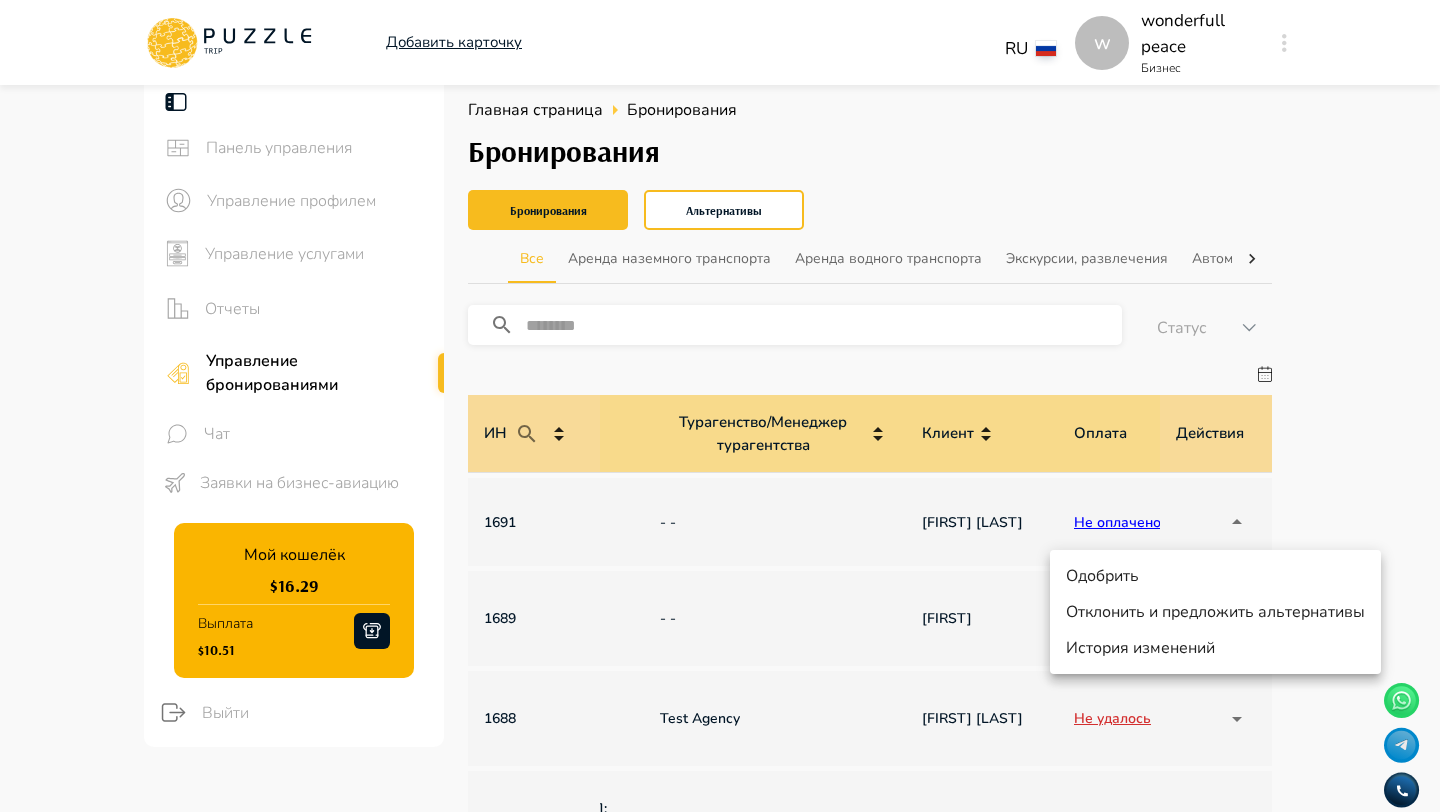 click at bounding box center [720, 406] 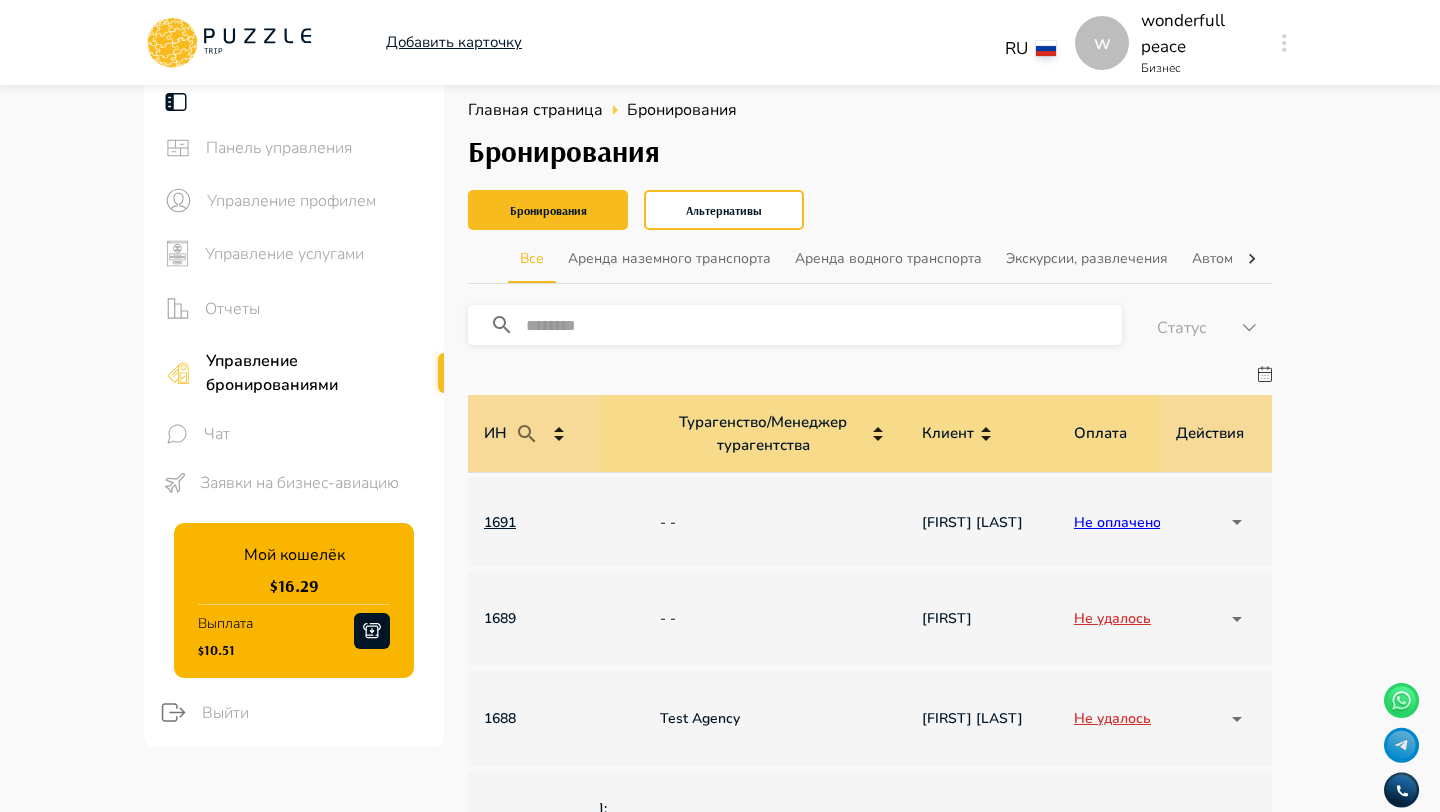 click on "1691" at bounding box center [534, 522] 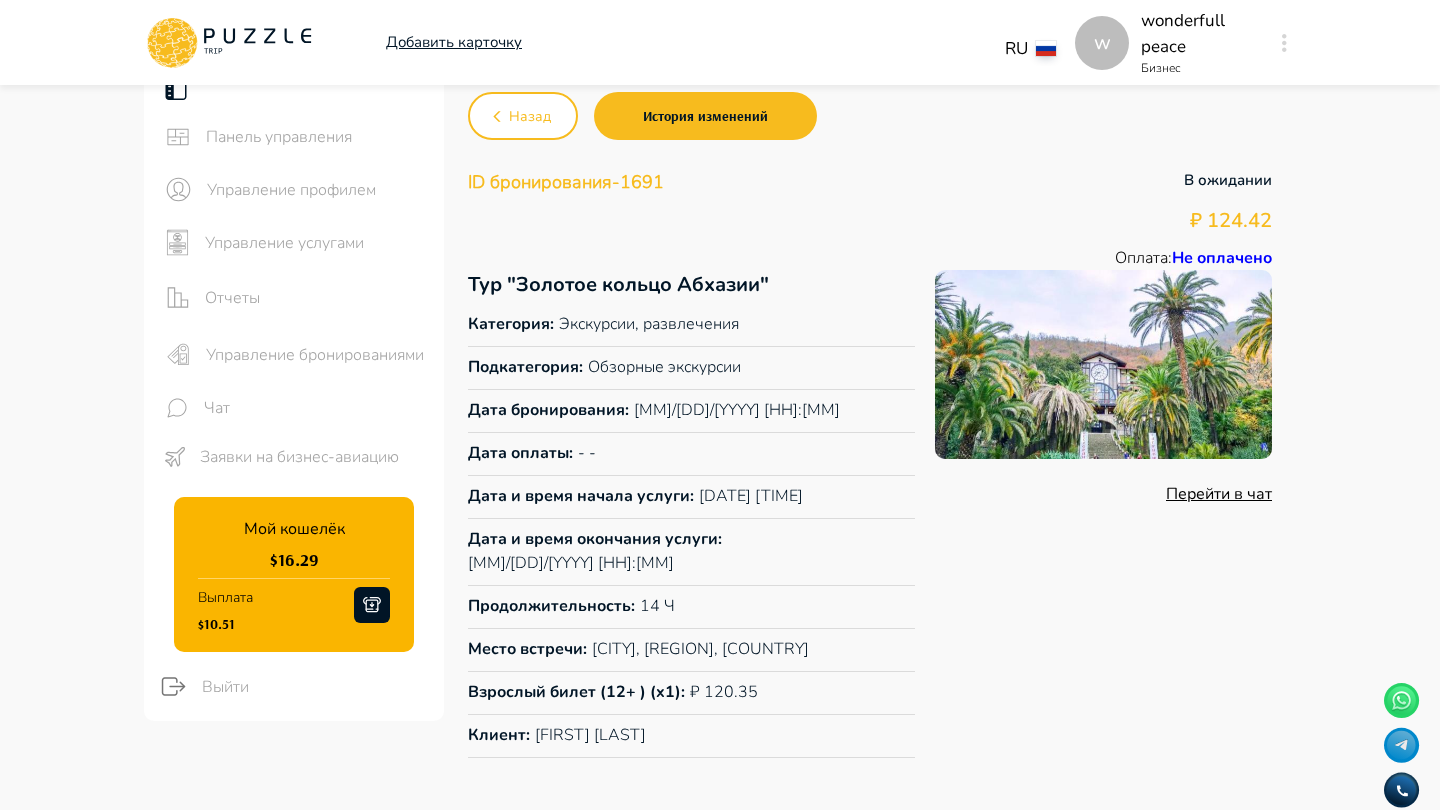 scroll, scrollTop: 0, scrollLeft: 0, axis: both 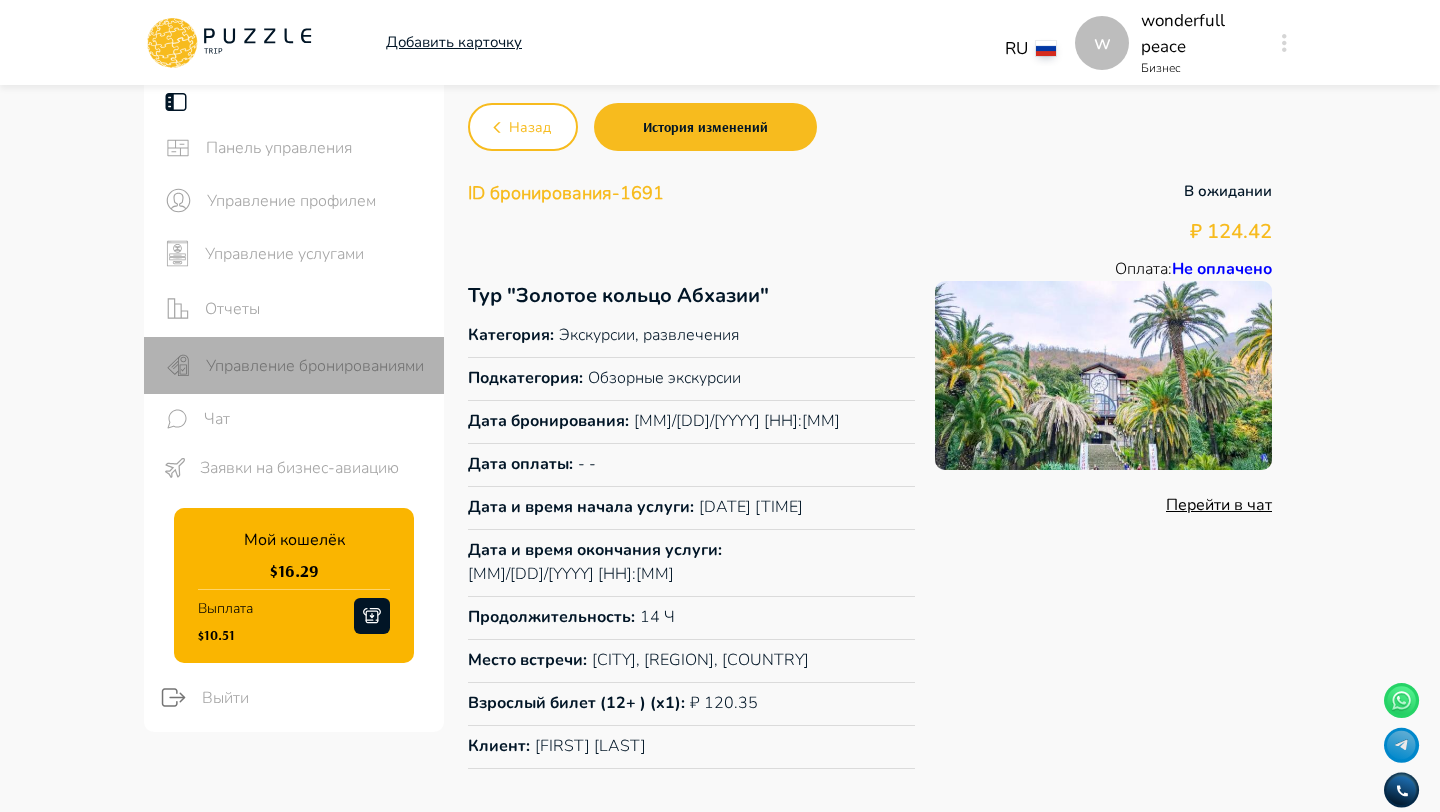click on "Управление бронированиями" at bounding box center (317, 366) 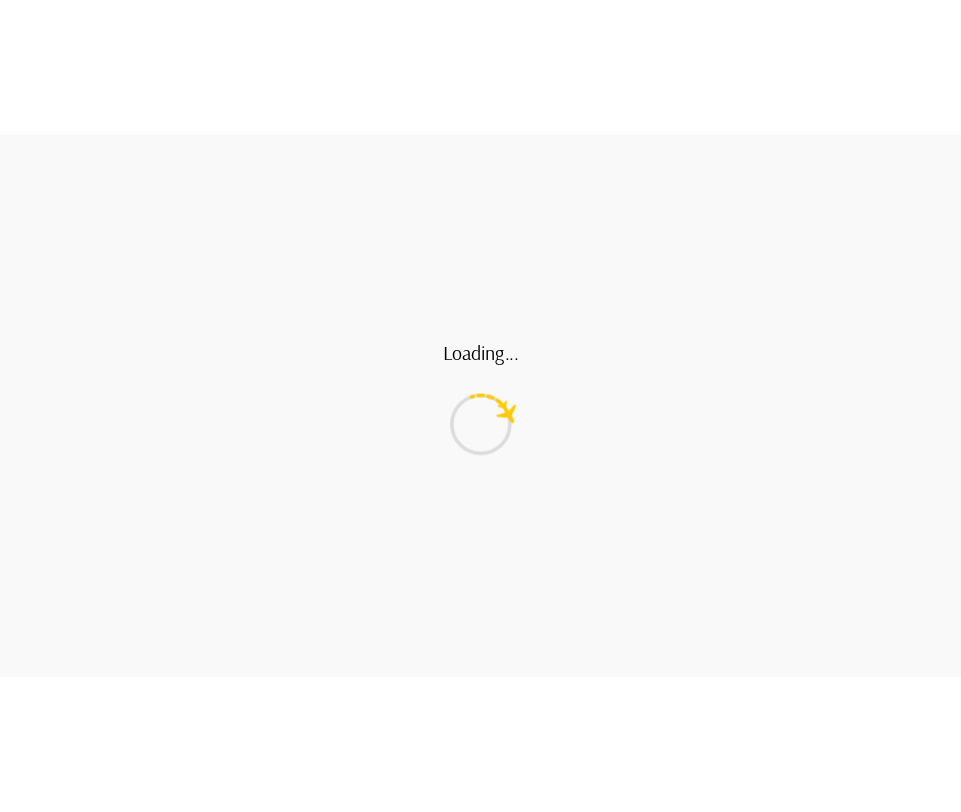 scroll, scrollTop: 0, scrollLeft: 0, axis: both 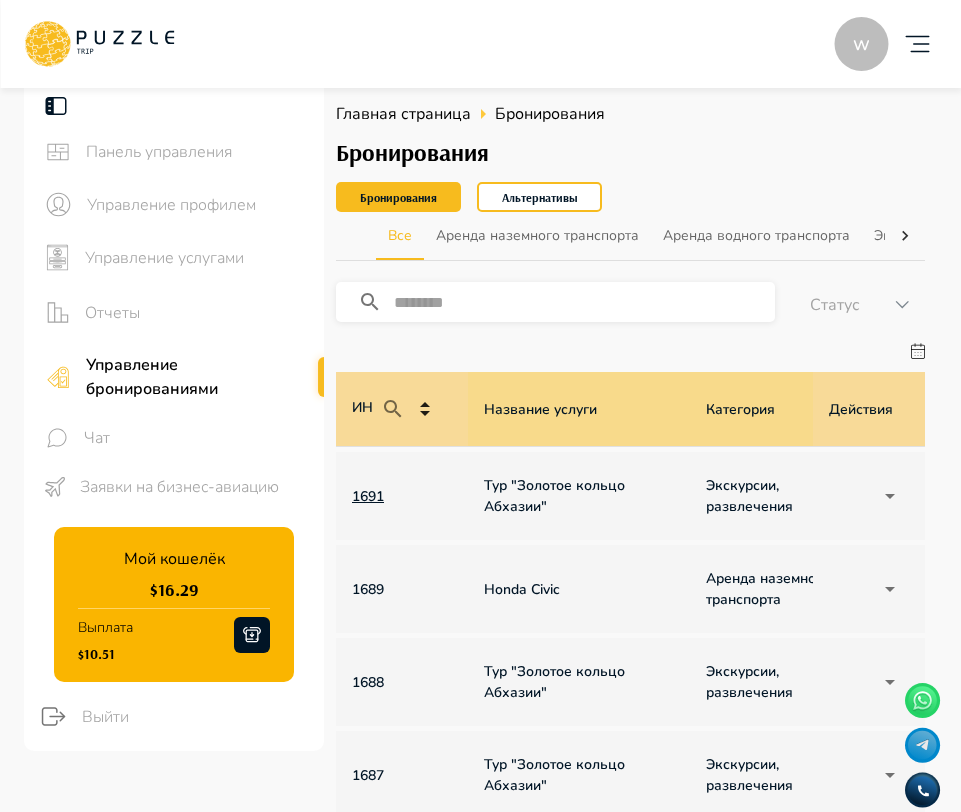 click on "1691" at bounding box center (402, 496) 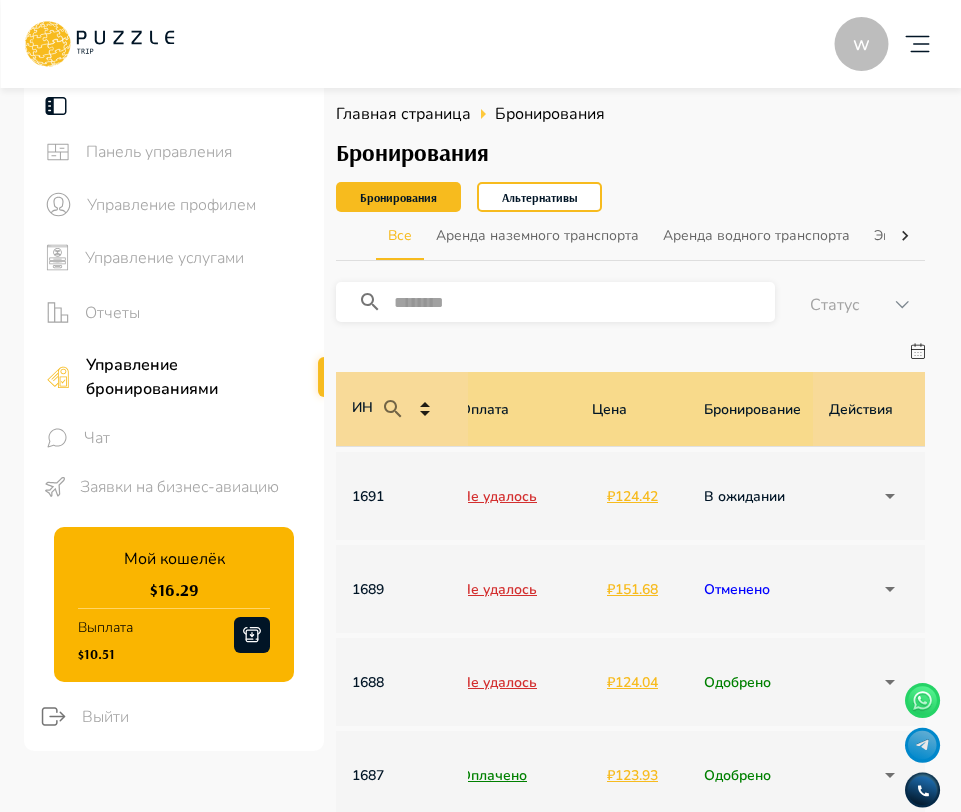 scroll, scrollTop: 0, scrollLeft: 1636, axis: horizontal 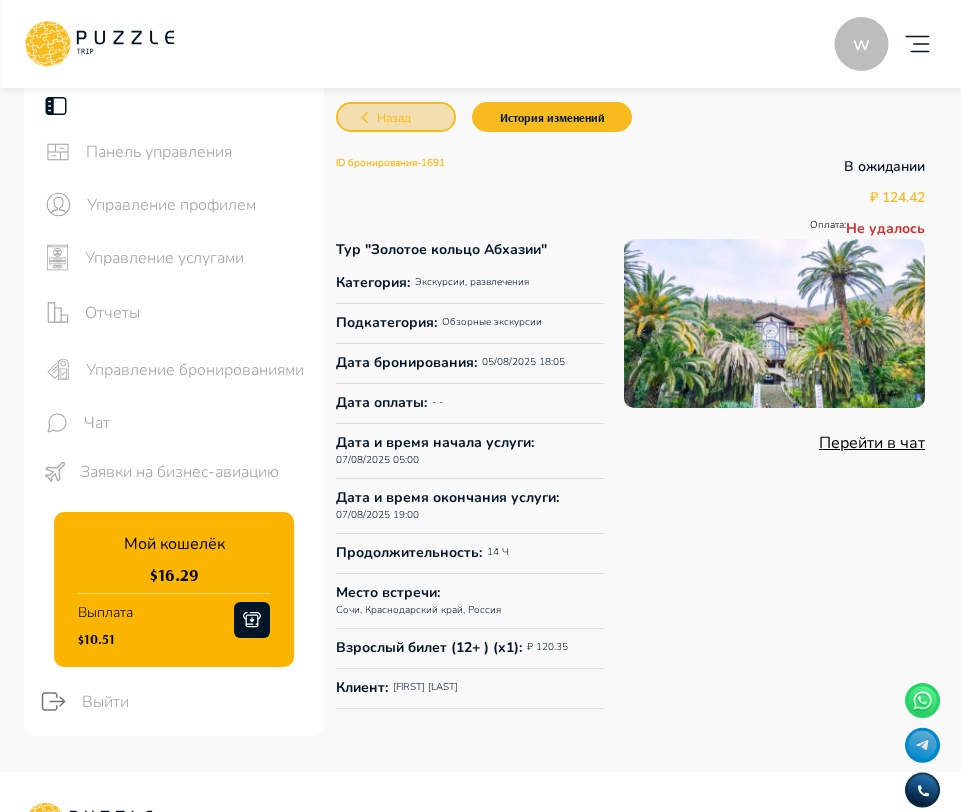 click on "Назад" at bounding box center [396, 117] 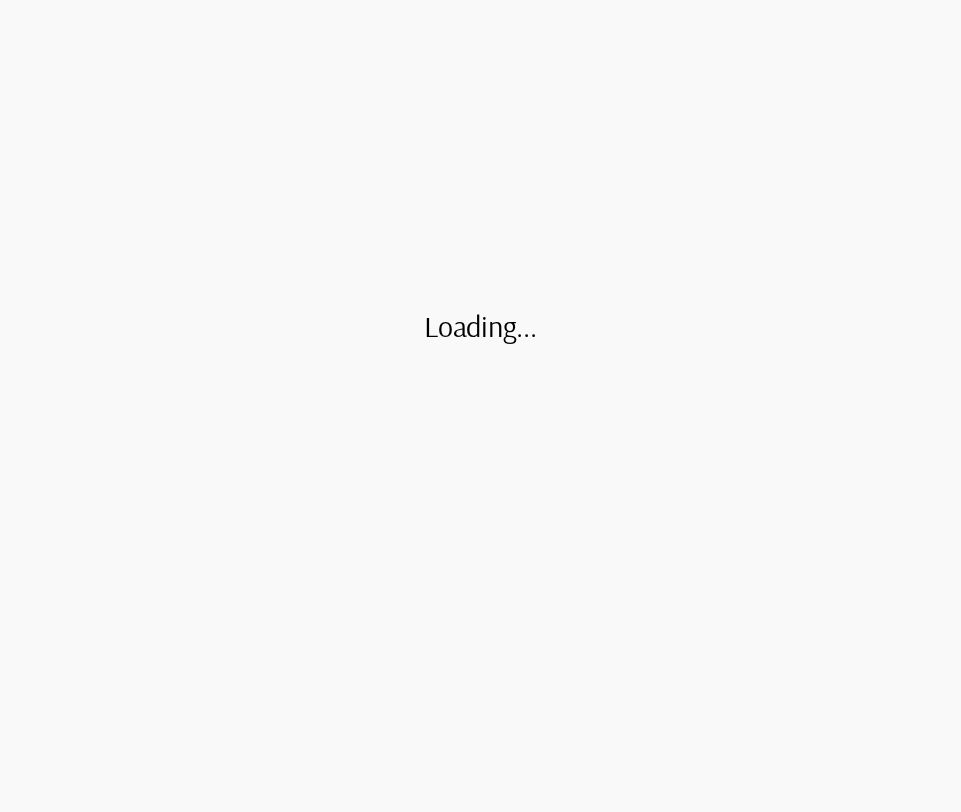 scroll, scrollTop: 0, scrollLeft: 0, axis: both 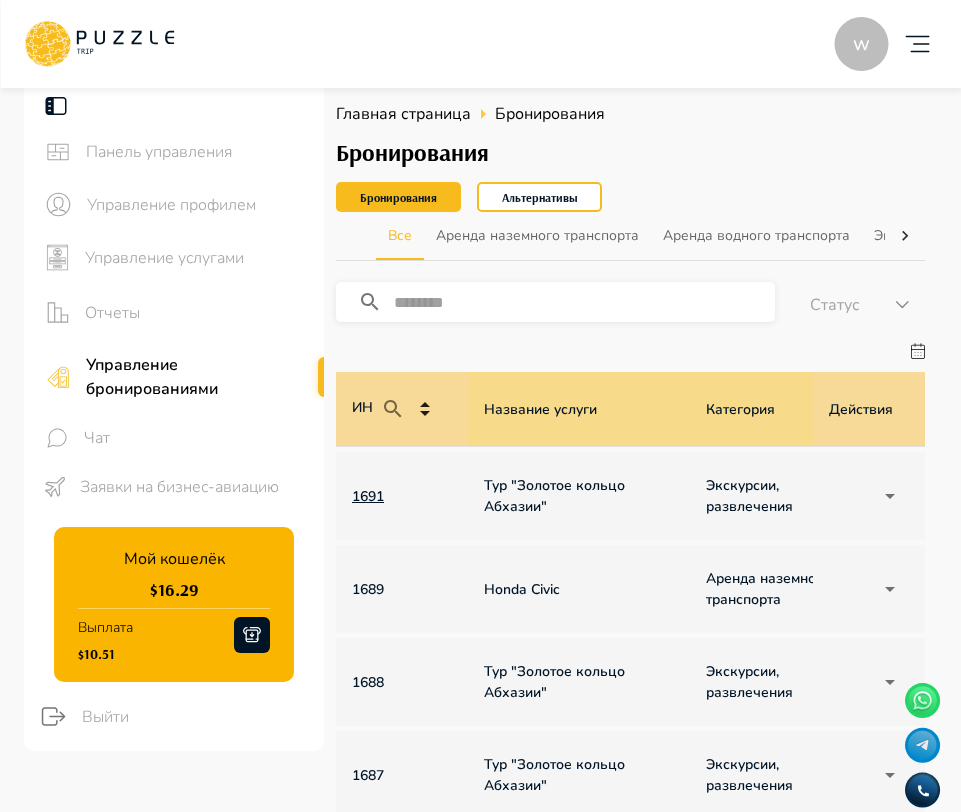 click on "1691" at bounding box center [402, 496] 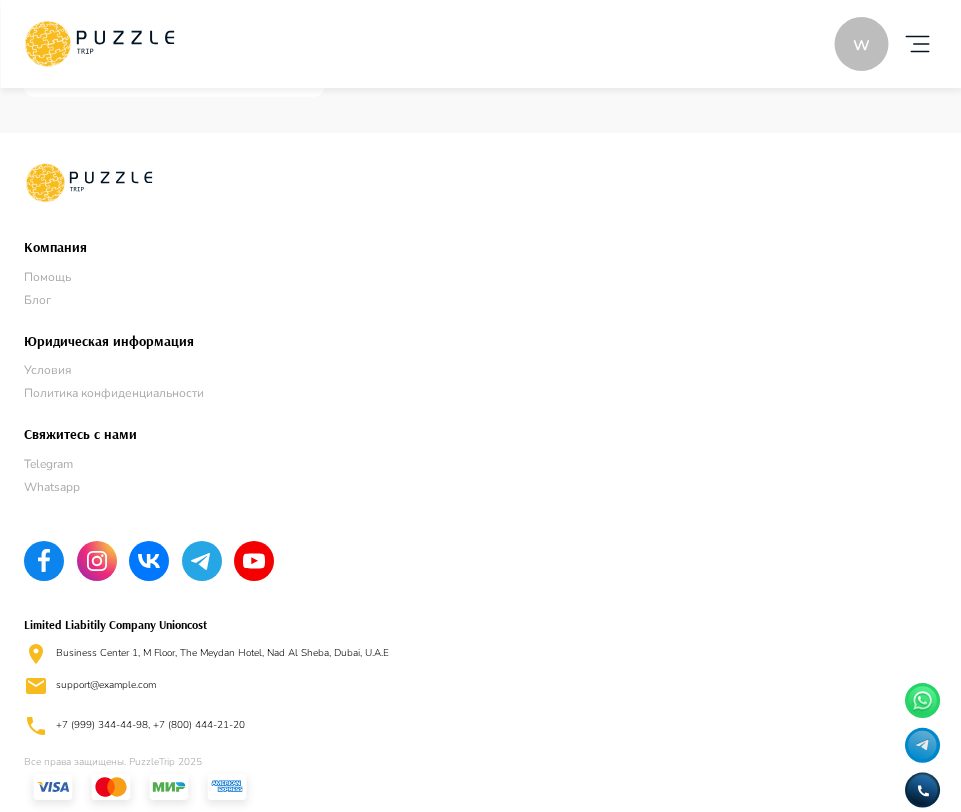 scroll, scrollTop: 0, scrollLeft: 0, axis: both 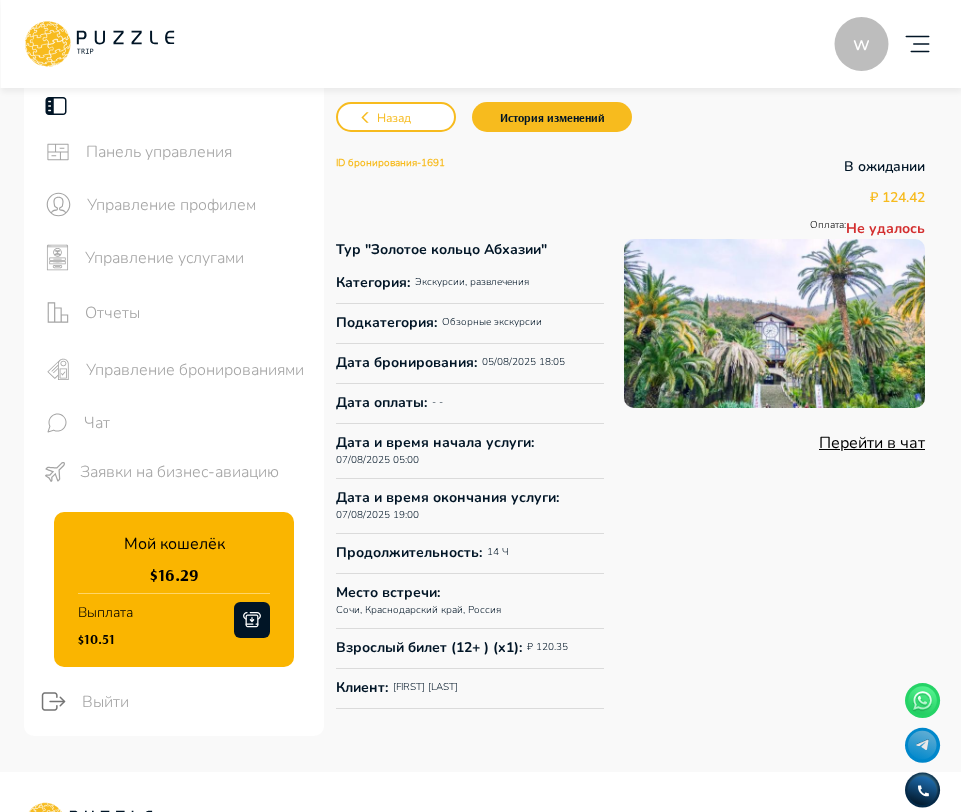click 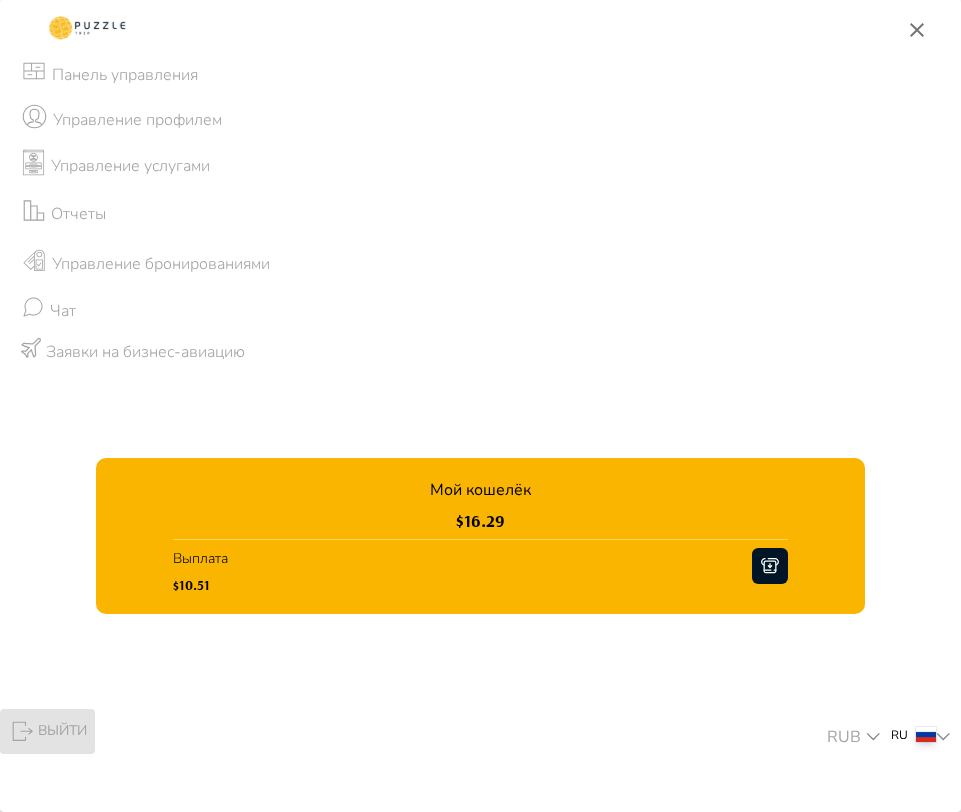 click on "Выйти" at bounding box center (47, 731) 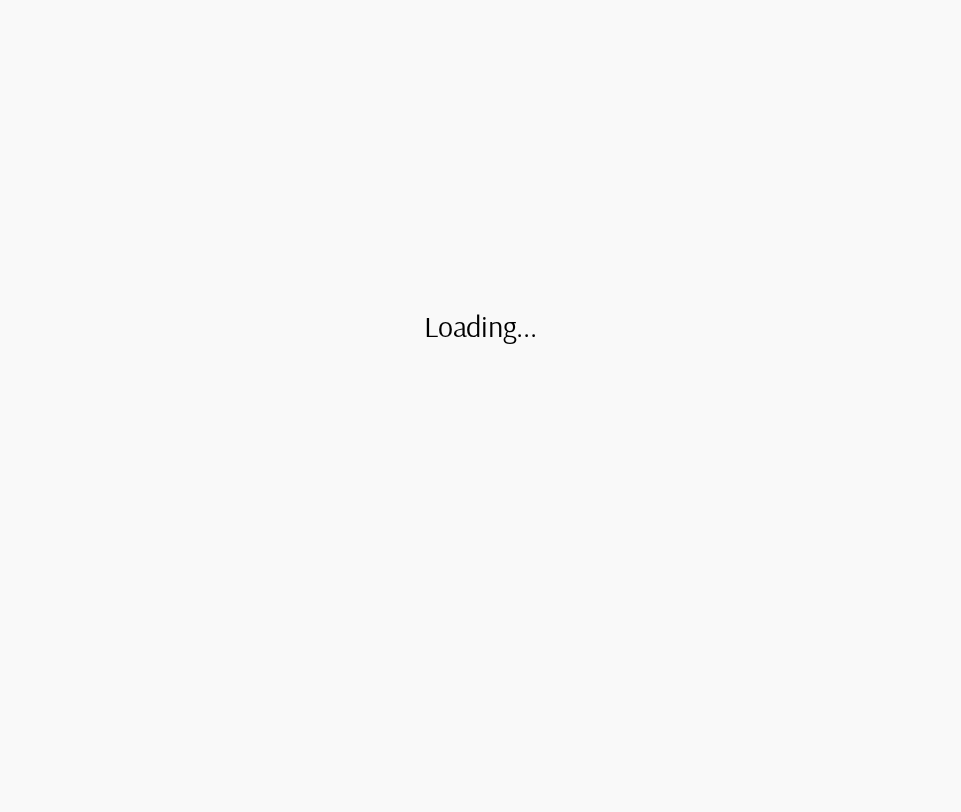 scroll, scrollTop: 0, scrollLeft: 0, axis: both 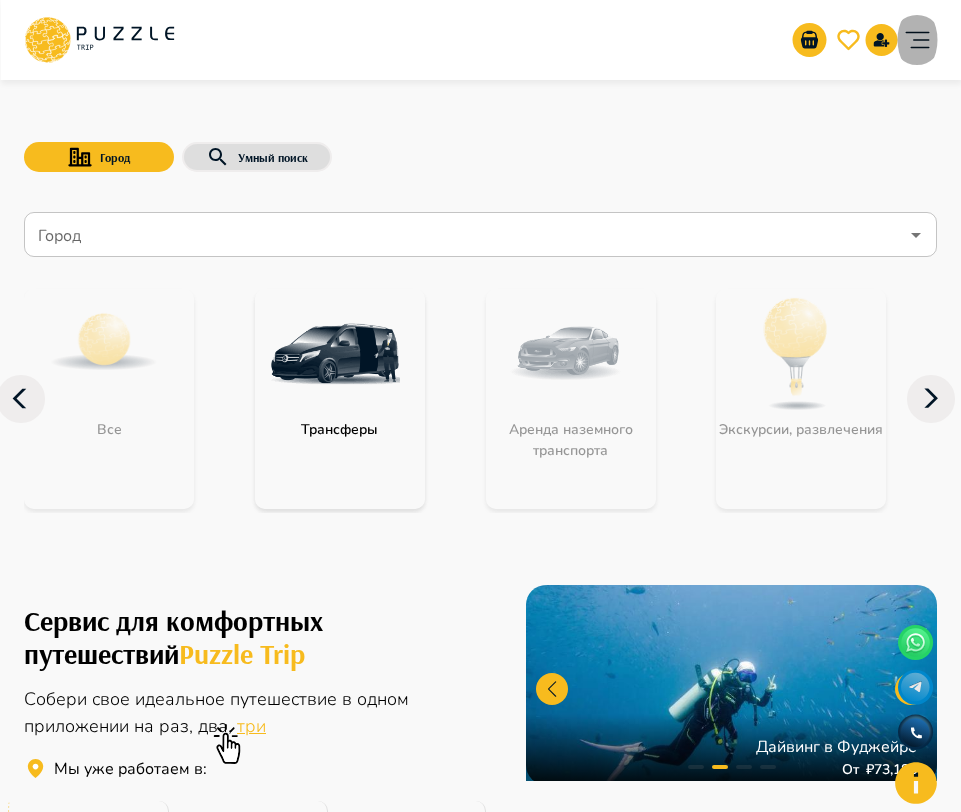 click 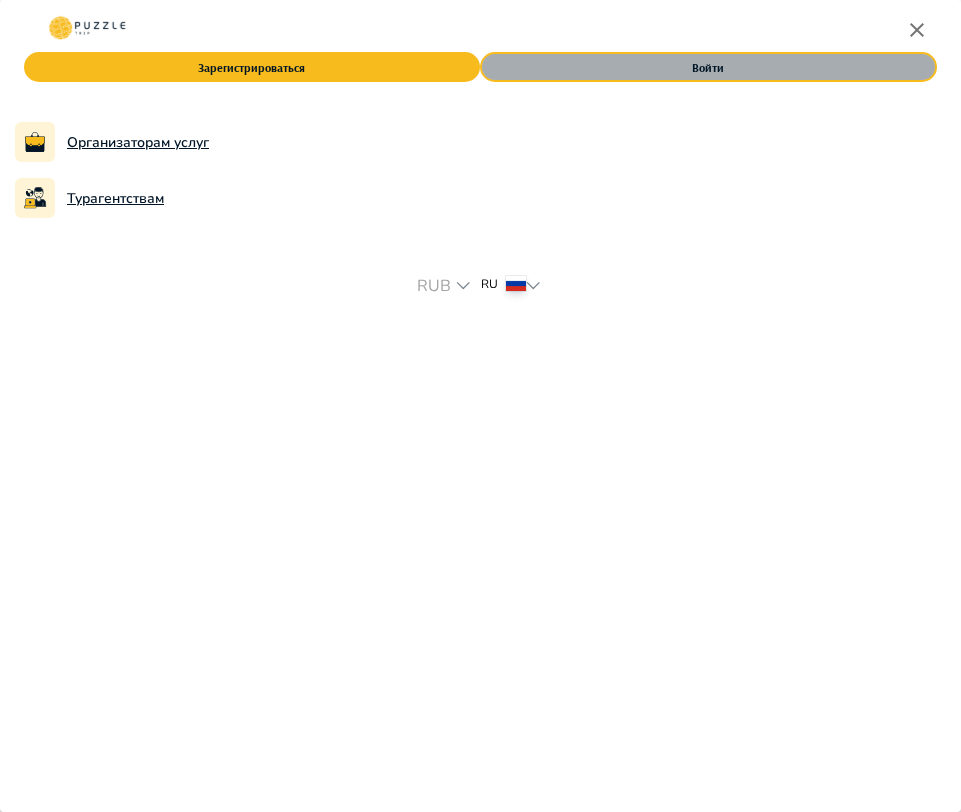 click on "Войти" at bounding box center (709, 67) 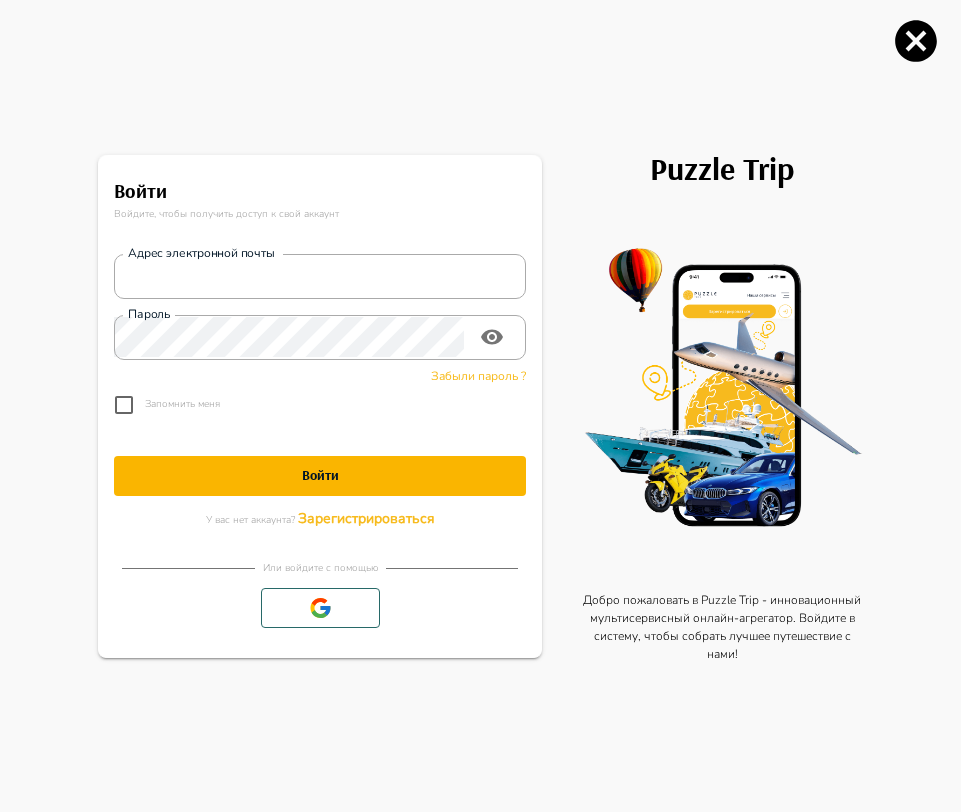 click on "Адрес электронной почты" at bounding box center (201, 253) 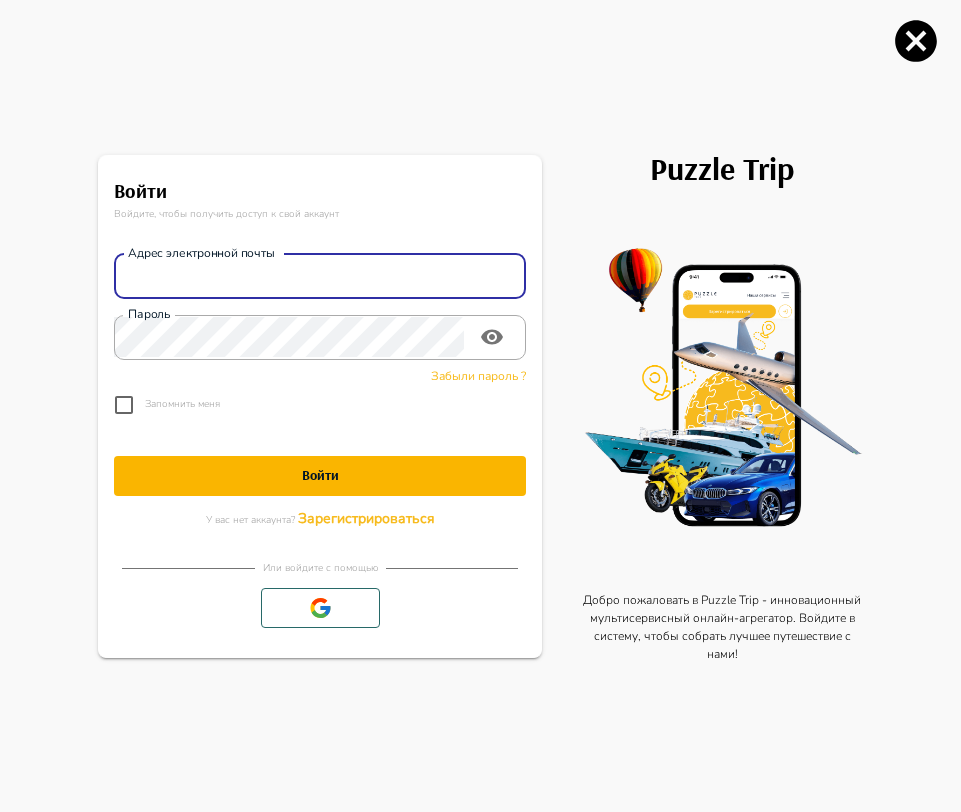 click on "Адрес электронной почты" at bounding box center [320, 276] 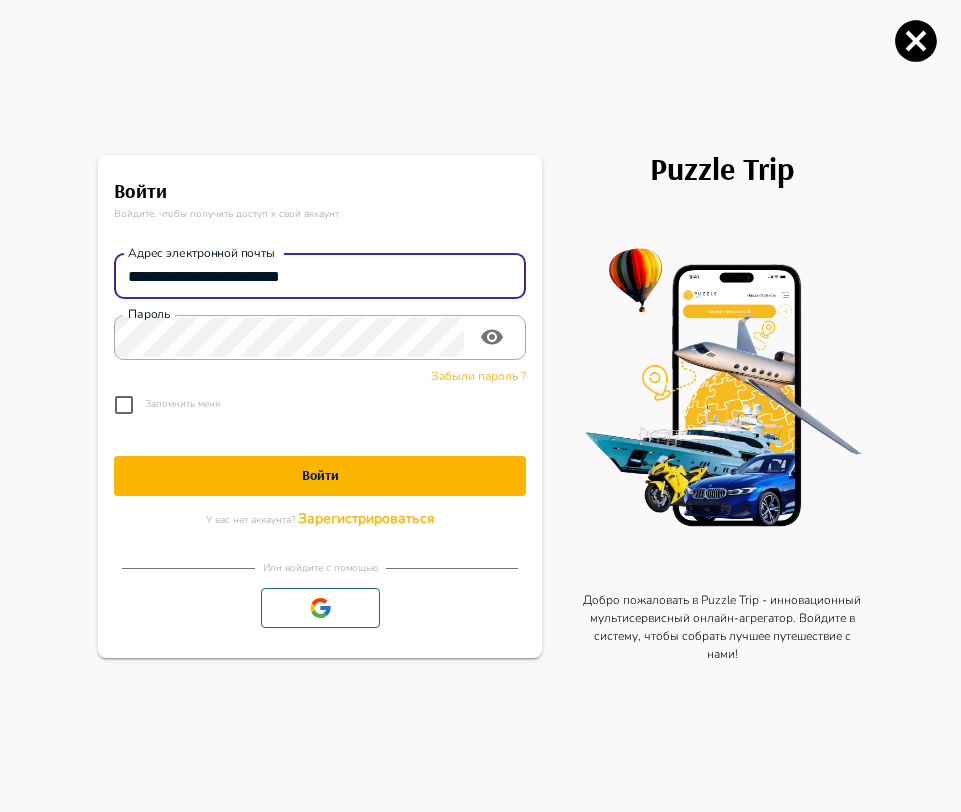 click on "Войти" at bounding box center (320, 475) 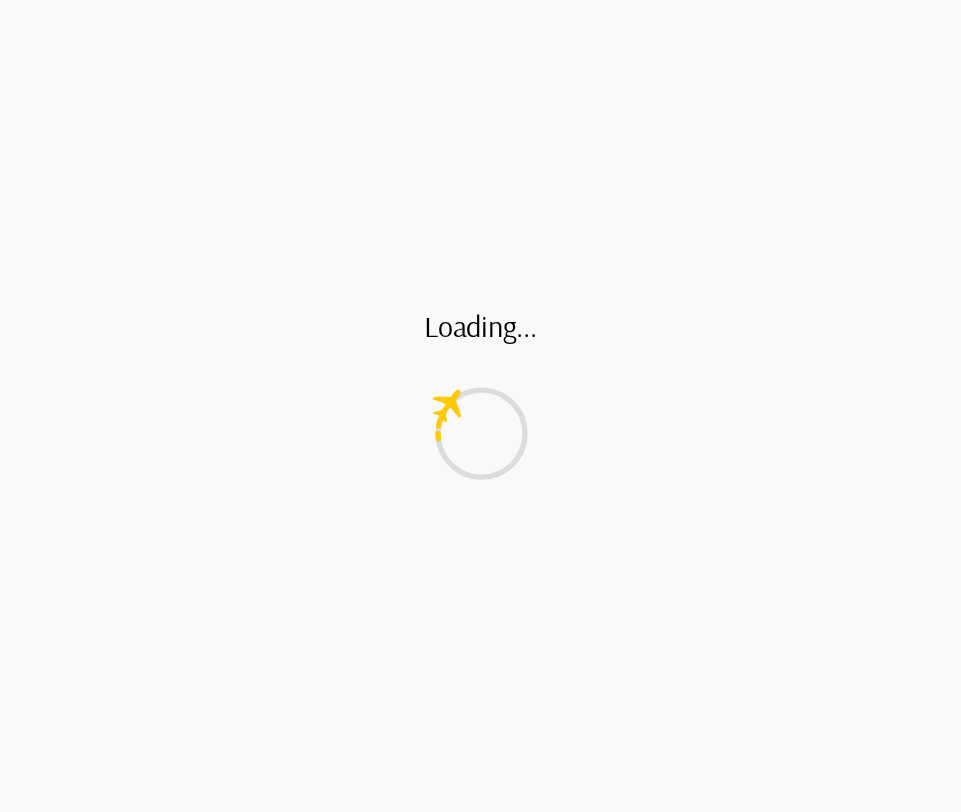 scroll, scrollTop: 0, scrollLeft: 0, axis: both 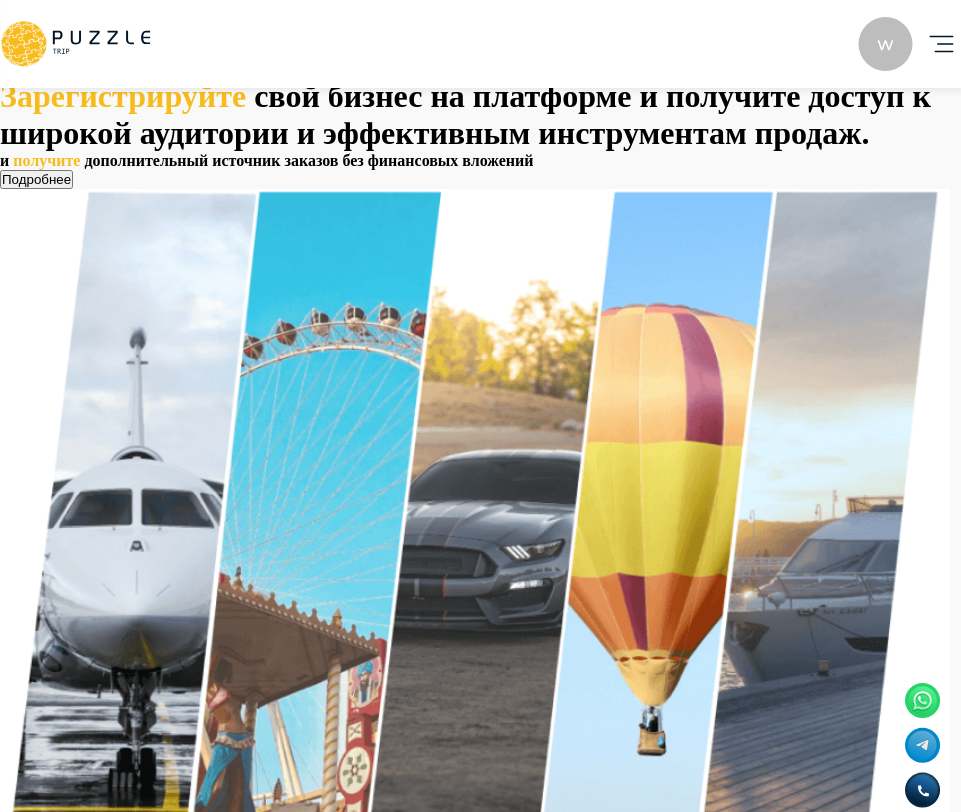 click 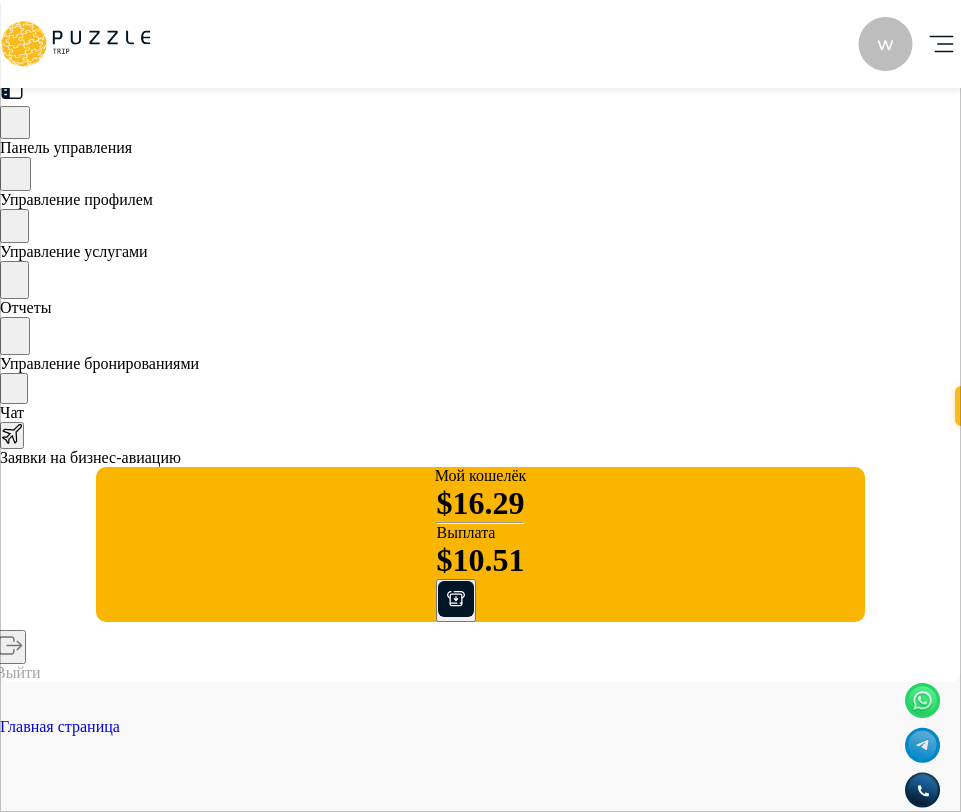 click on "1691" at bounding box center [52, 3916] 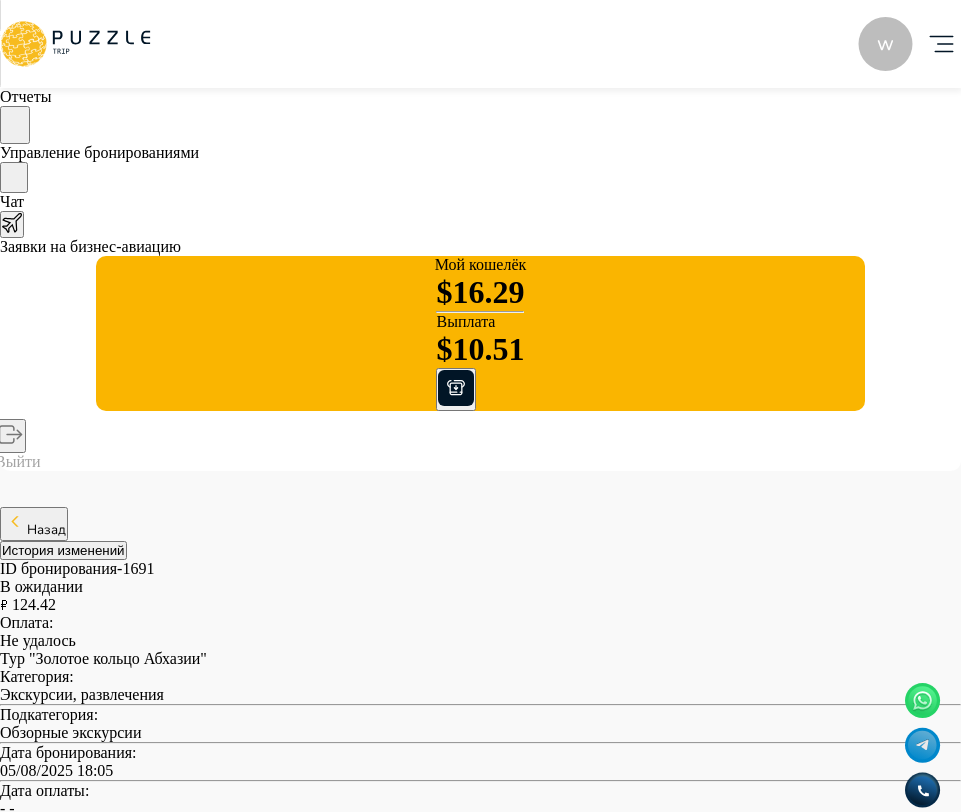 scroll, scrollTop: 0, scrollLeft: 0, axis: both 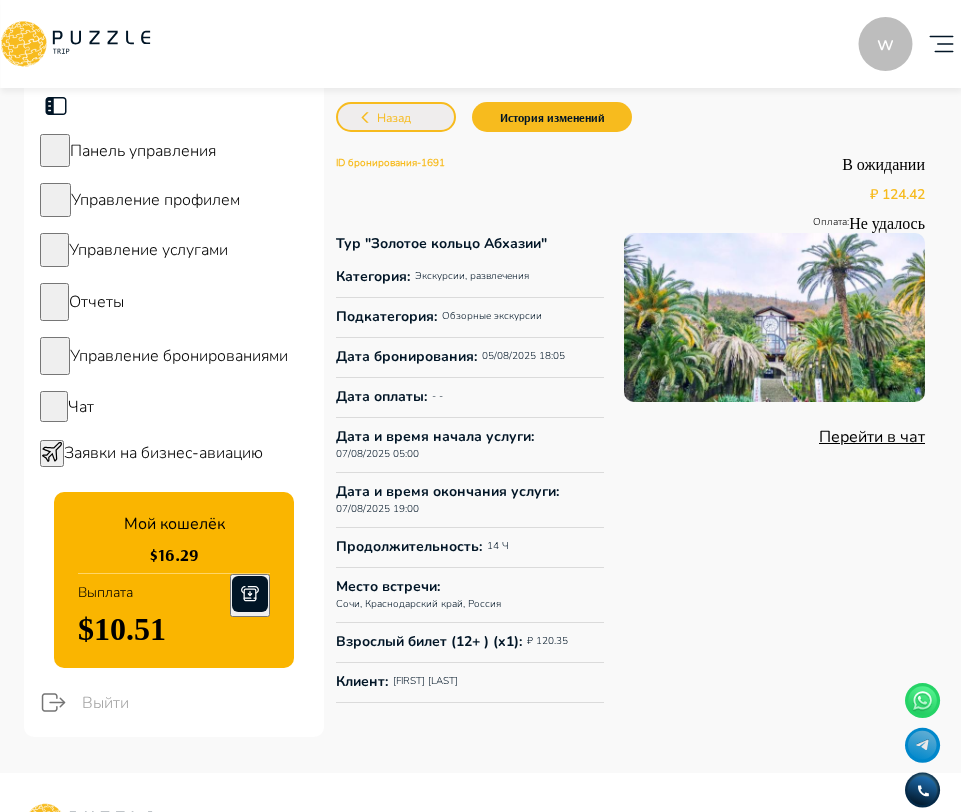 click on "Назад" at bounding box center [394, 118] 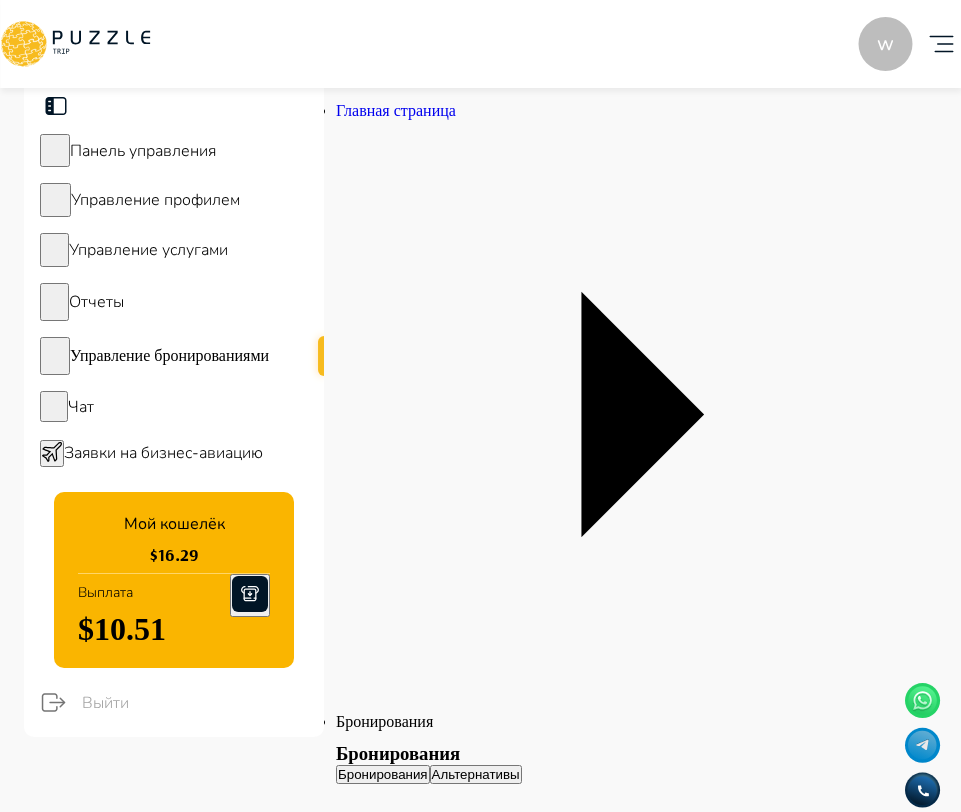 click on "w Добавить карточку RU   ** w wonderfull peace  Бизнес w Панель управления Управление профилем Управление услугами Отчеты Управление бронированиями Чат Заявки на бизнес-авиацию Мой кошелёк $ 16.29 Выплата   $10.51 Выйти Главная страница Бронирования Бронирования Бронирования Альтернативы Все Аренда наземного транспорта Аренда водного транспорта Экскурсии, развлечения Автомобили с водителем Детские развлечения Входные билеты ​ Статус ****** ИН Название услуги Категория Подкатегория Дата начала и окончания услуги Дата бронирования Дата оплаты Клиент Оплата Цена 1691 - - 1" at bounding box center (480, 2076) 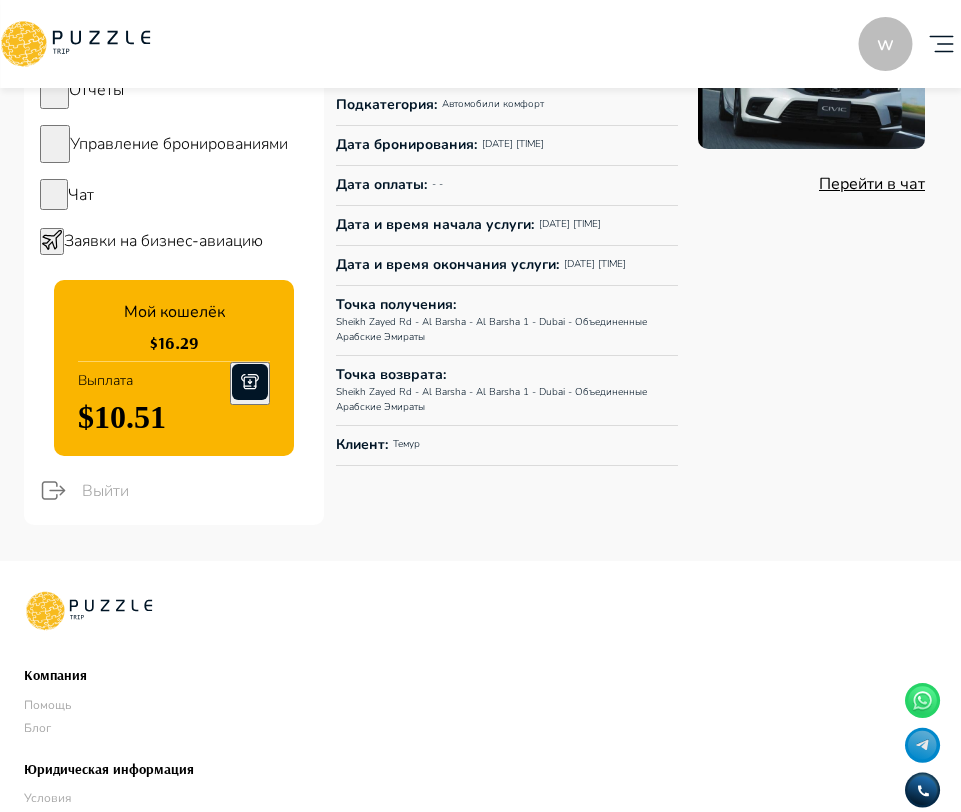 scroll, scrollTop: 0, scrollLeft: 0, axis: both 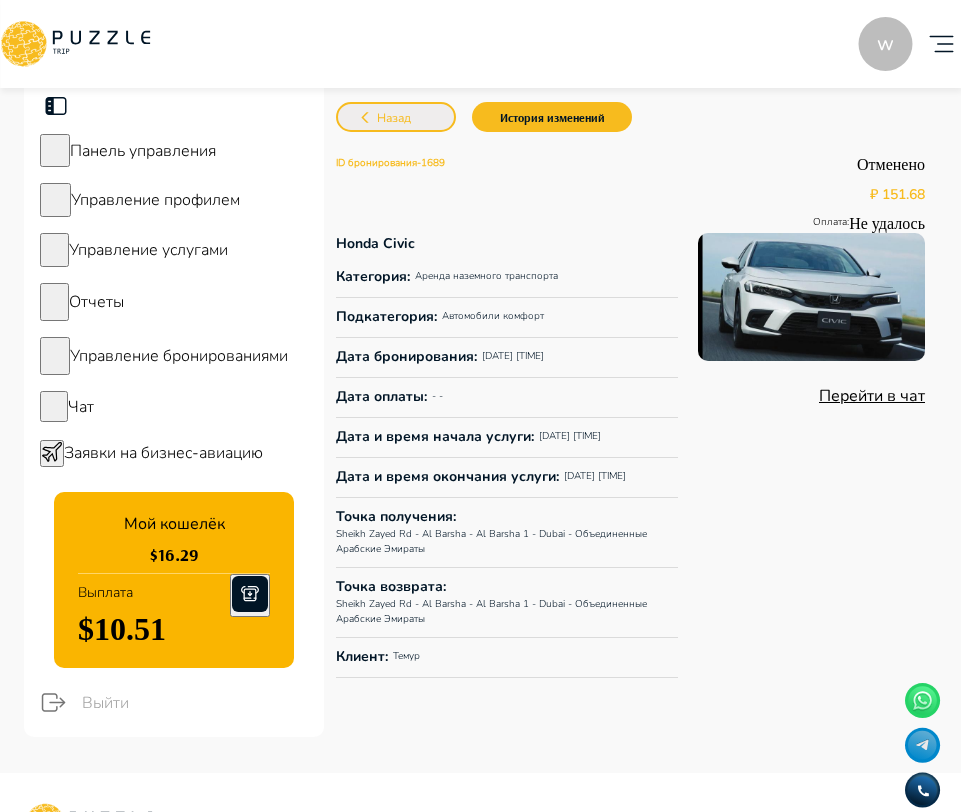 click on "Назад" at bounding box center [394, 118] 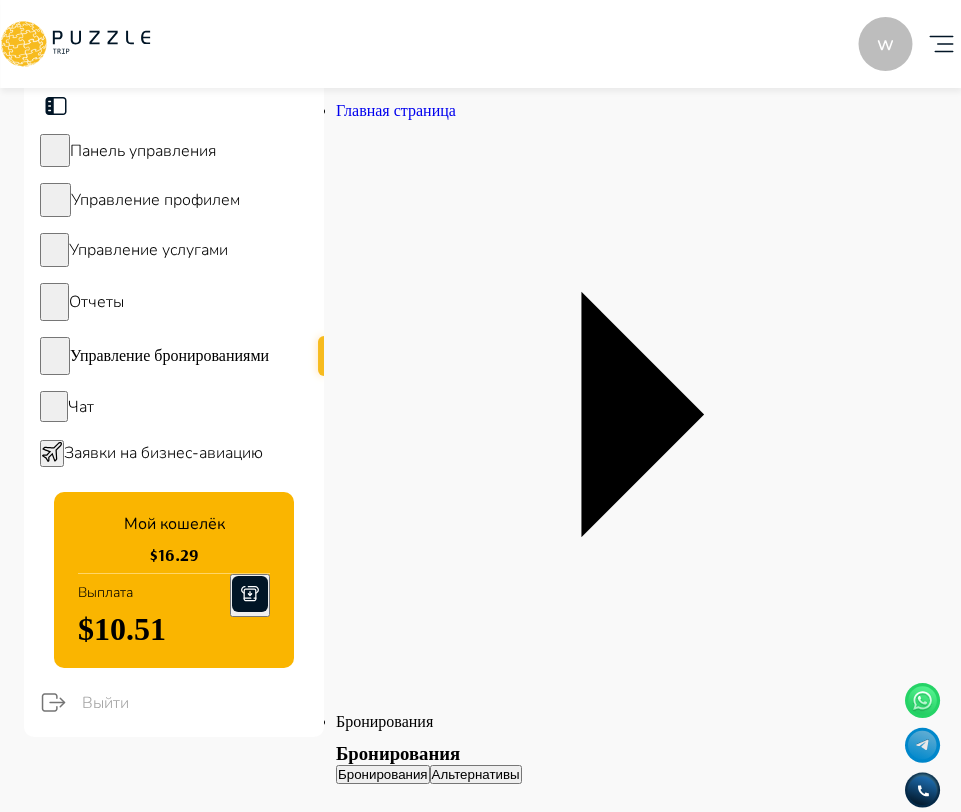 click 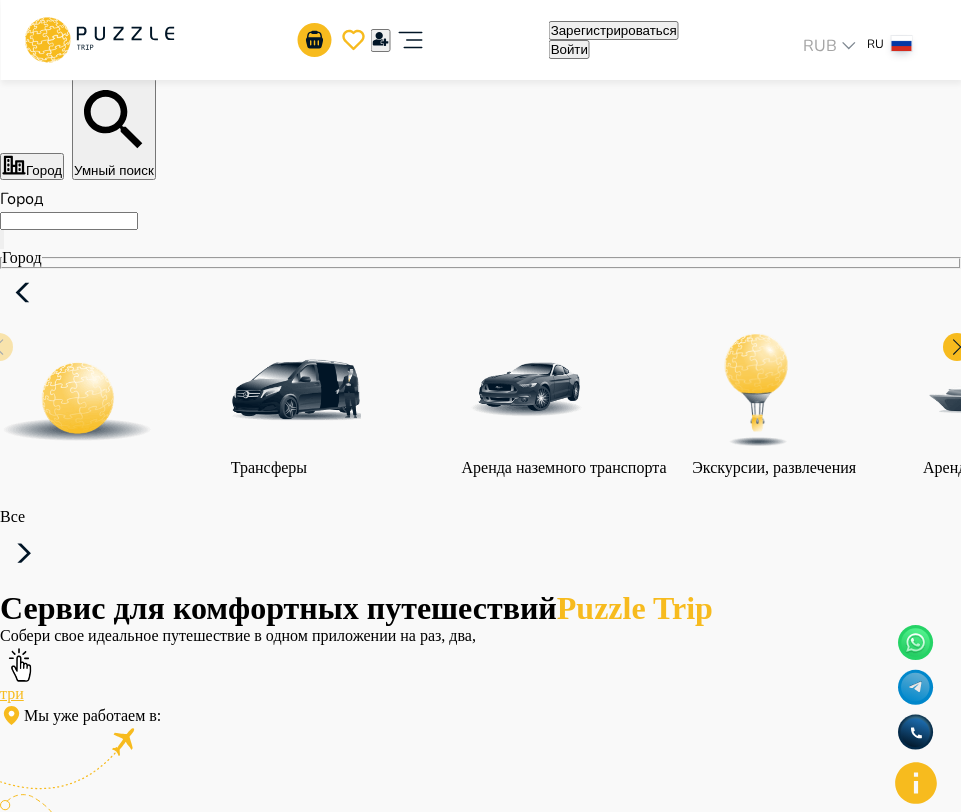 click 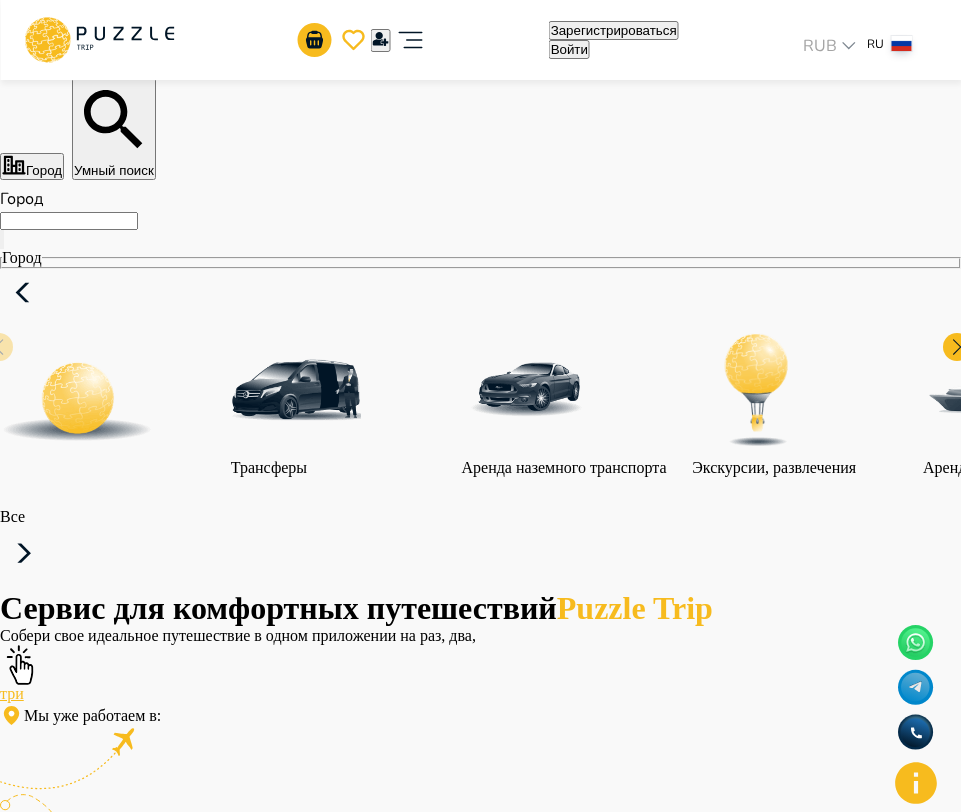 click on "Войти" at bounding box center (150, 4087) 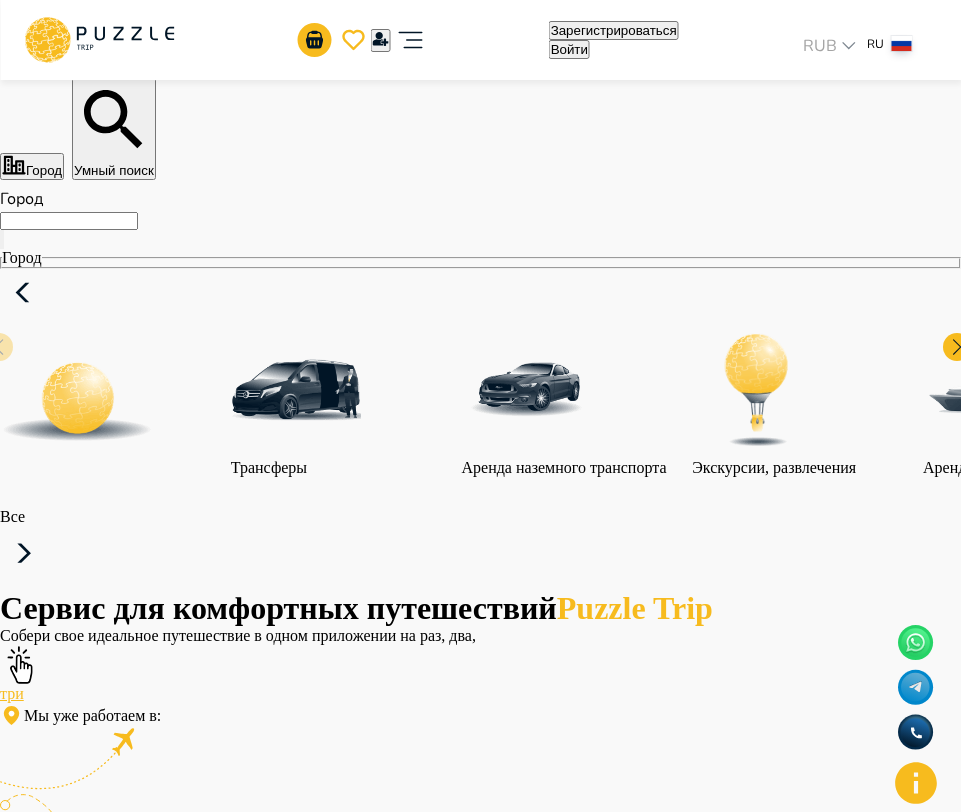 click on "Адрес электронной почты" at bounding box center [85, 5749] 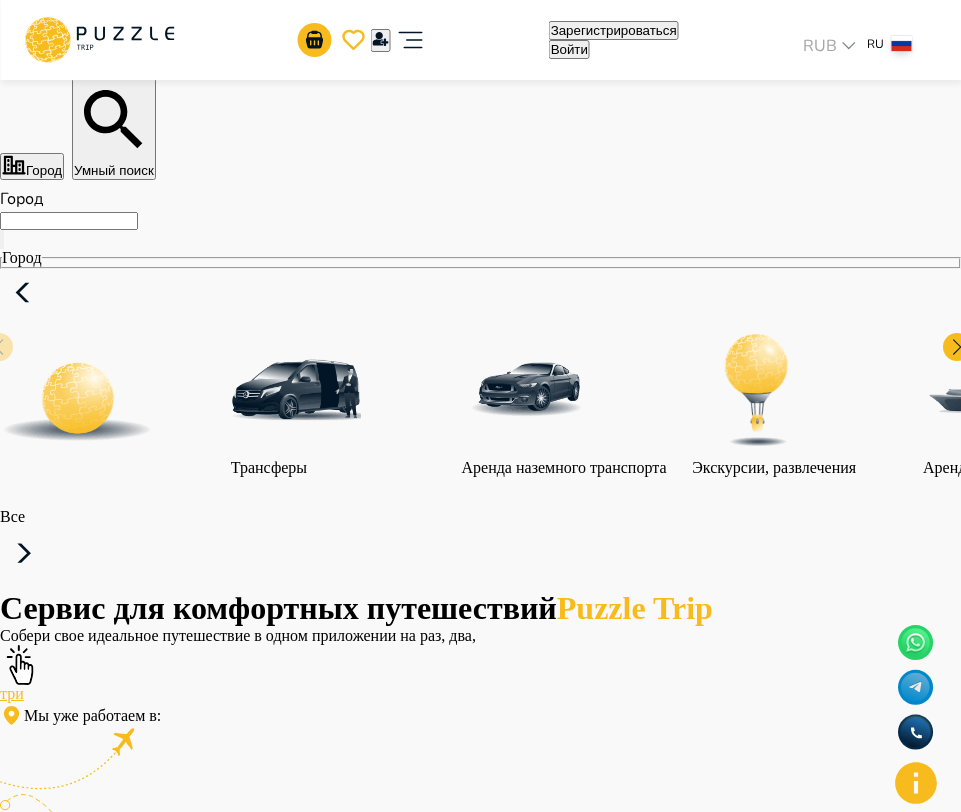 type on "**********" 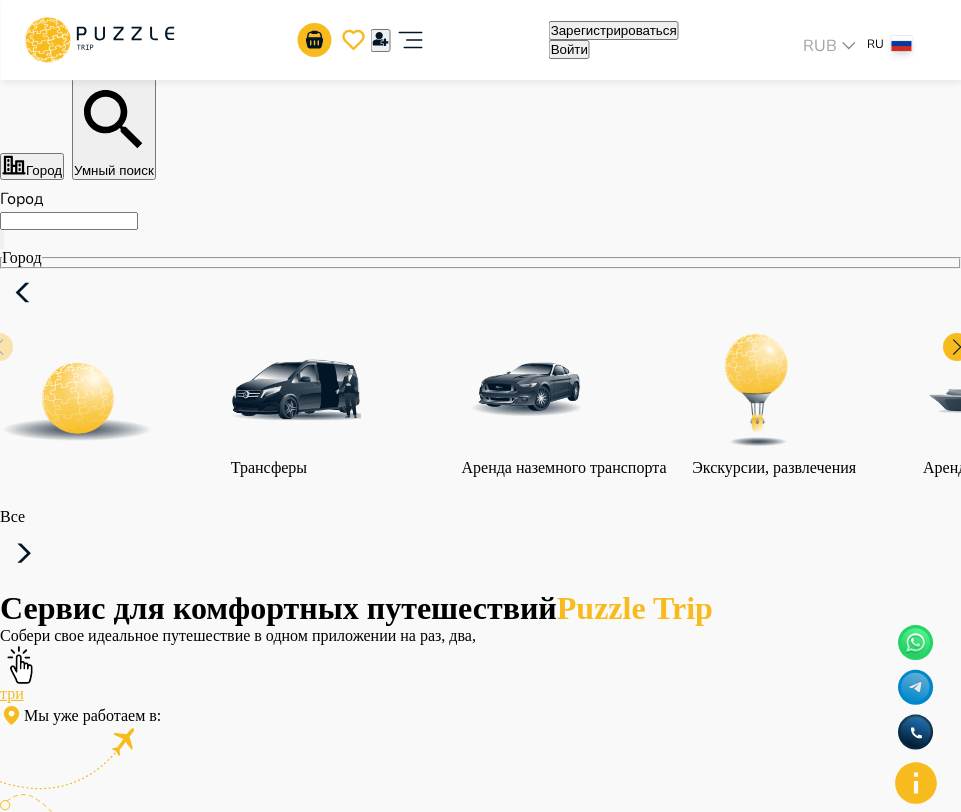 click 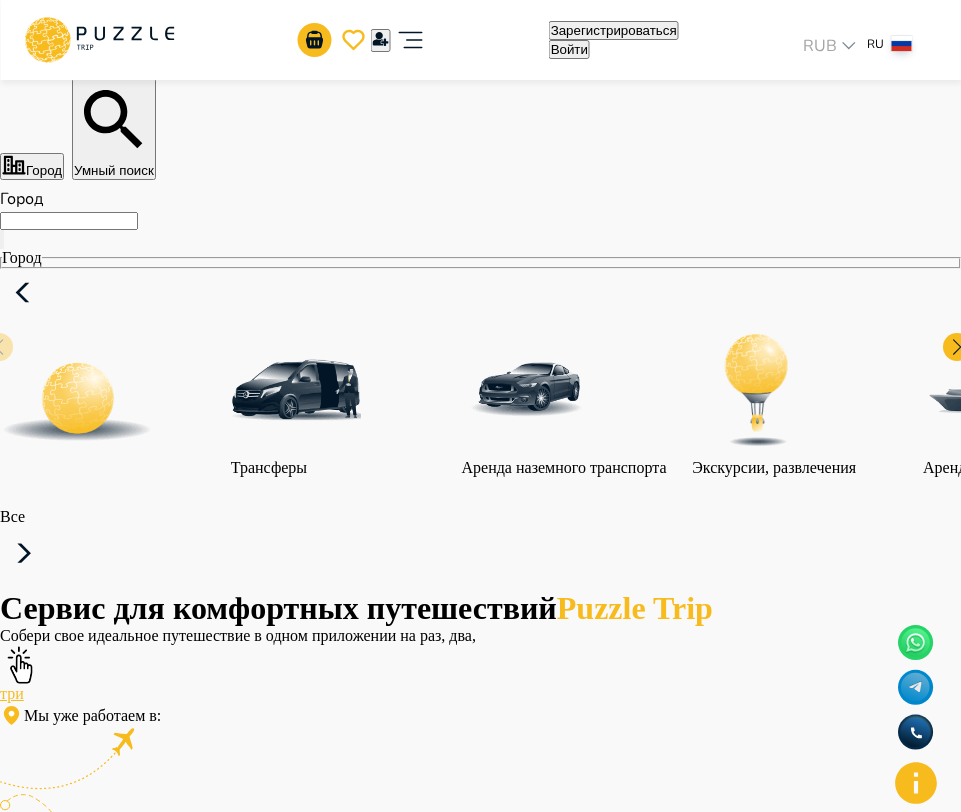 click on "**********" at bounding box center [85, 5760] 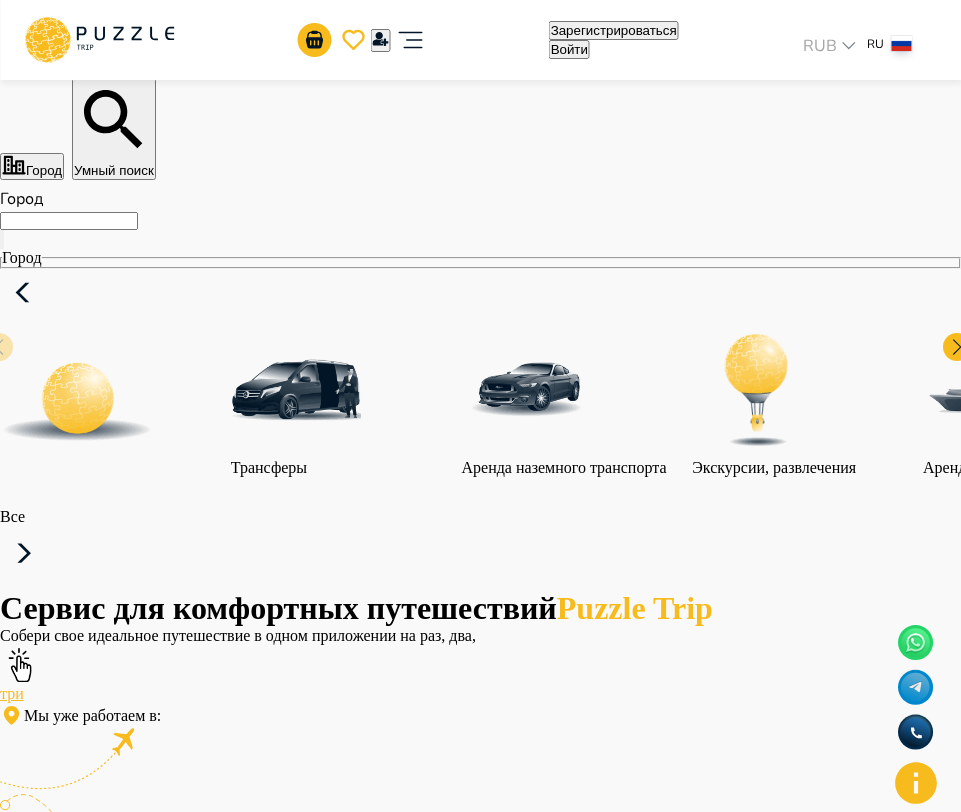 click on "**********" at bounding box center [85, 5760] 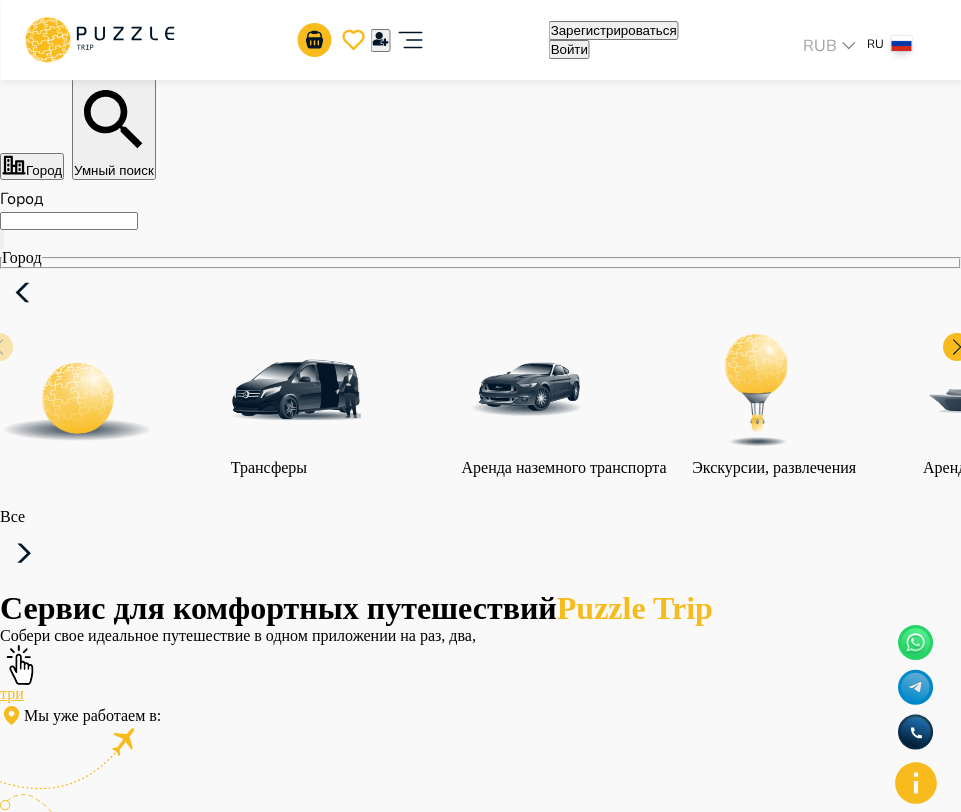 click on "**********" at bounding box center (85, 5760) 